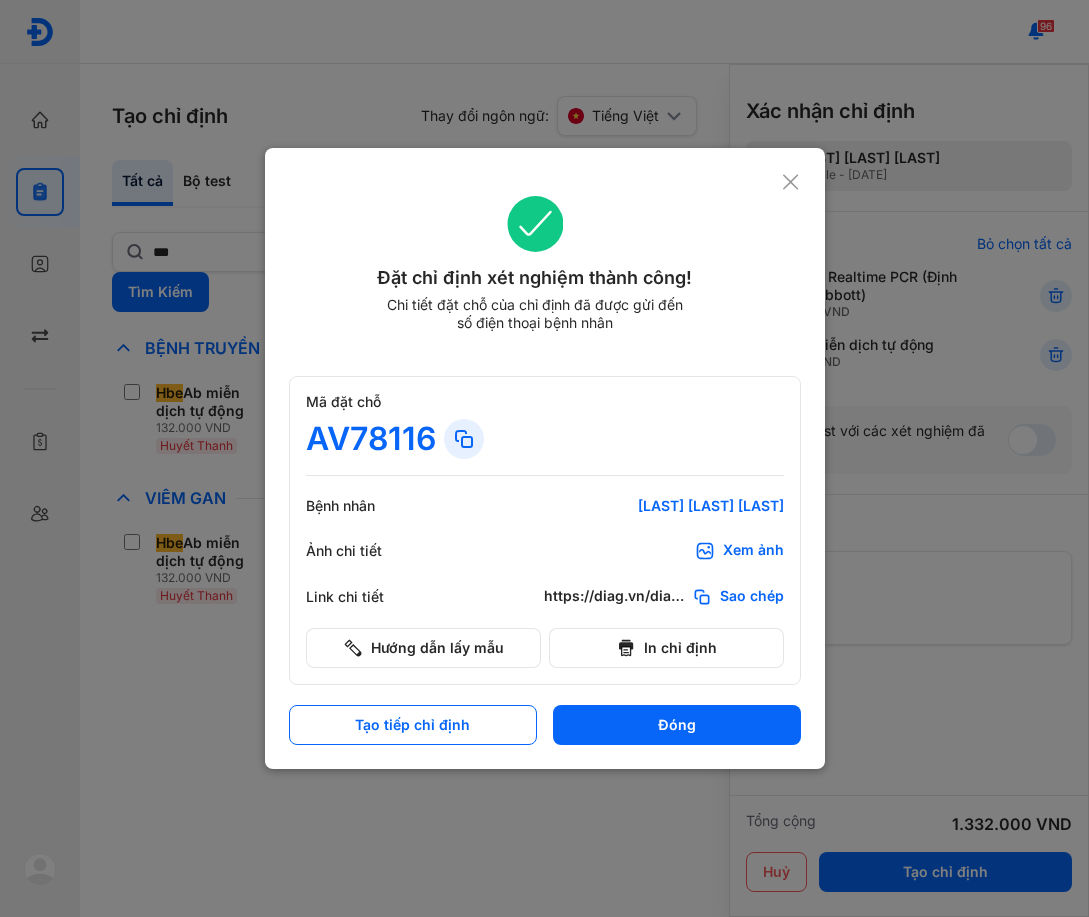 scroll, scrollTop: 0, scrollLeft: 0, axis: both 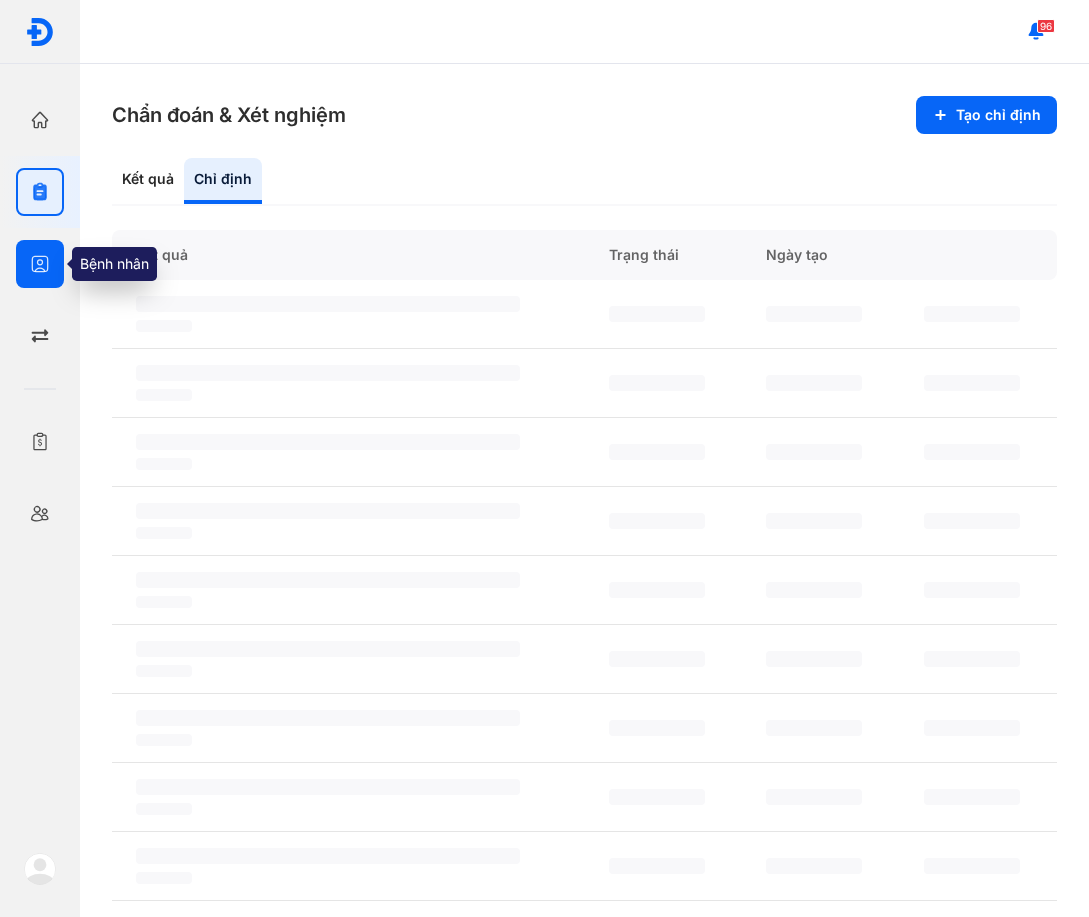 click at bounding box center (40, 264) 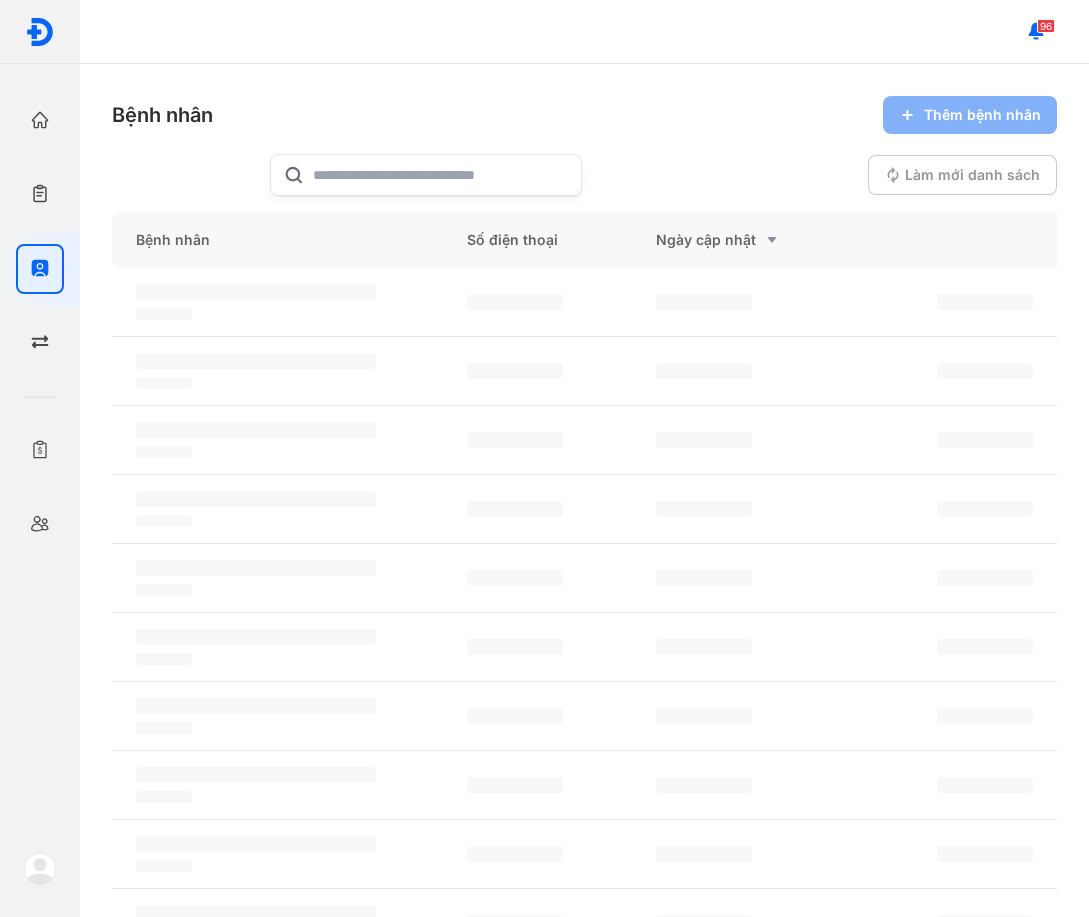 click on "Bệnh nhân Thêm bệnh nhân Làm mới danh sách" at bounding box center [584, 146] 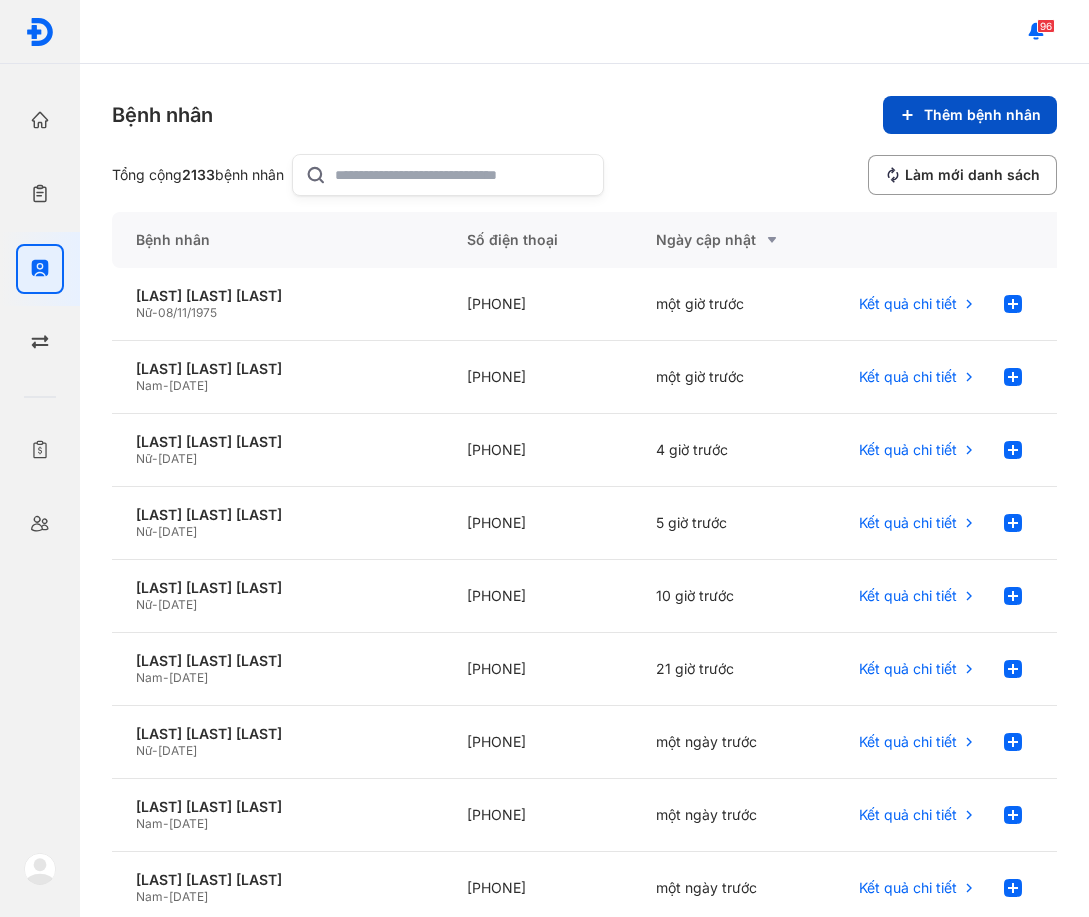 click on "Thêm bệnh nhân" 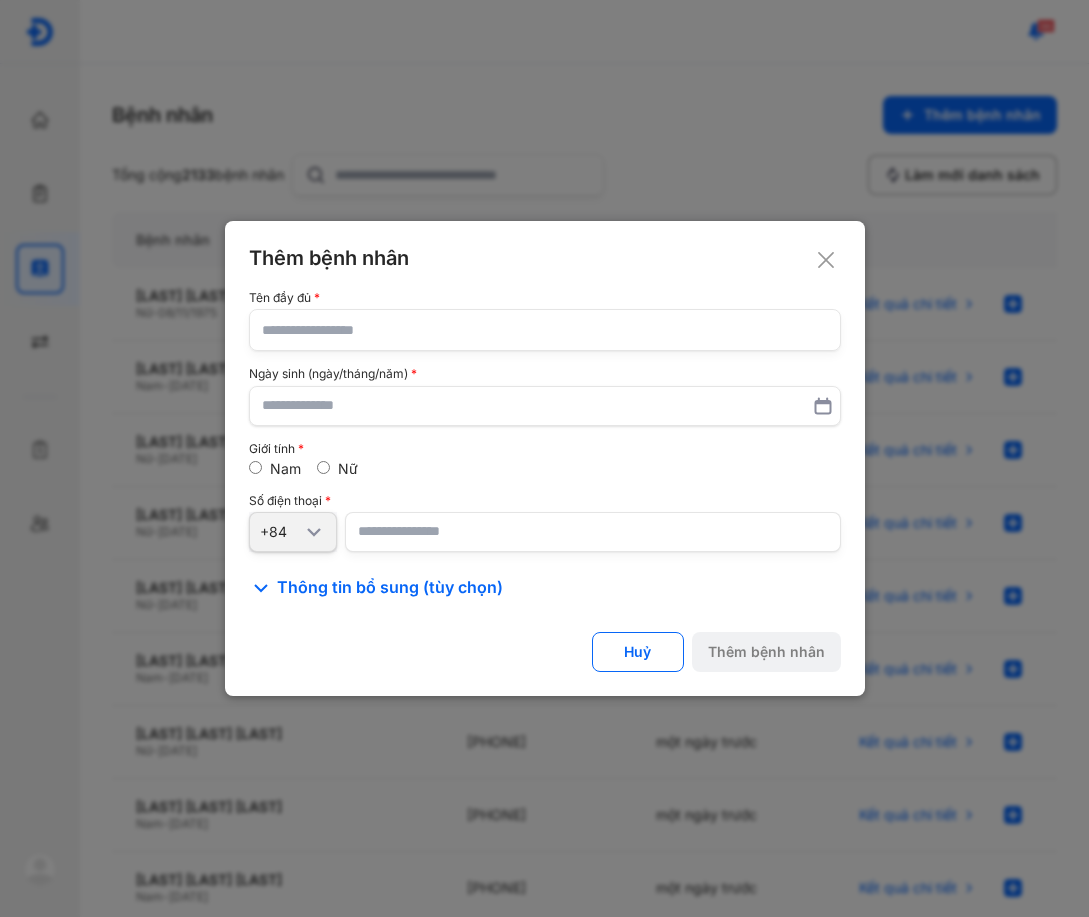 click 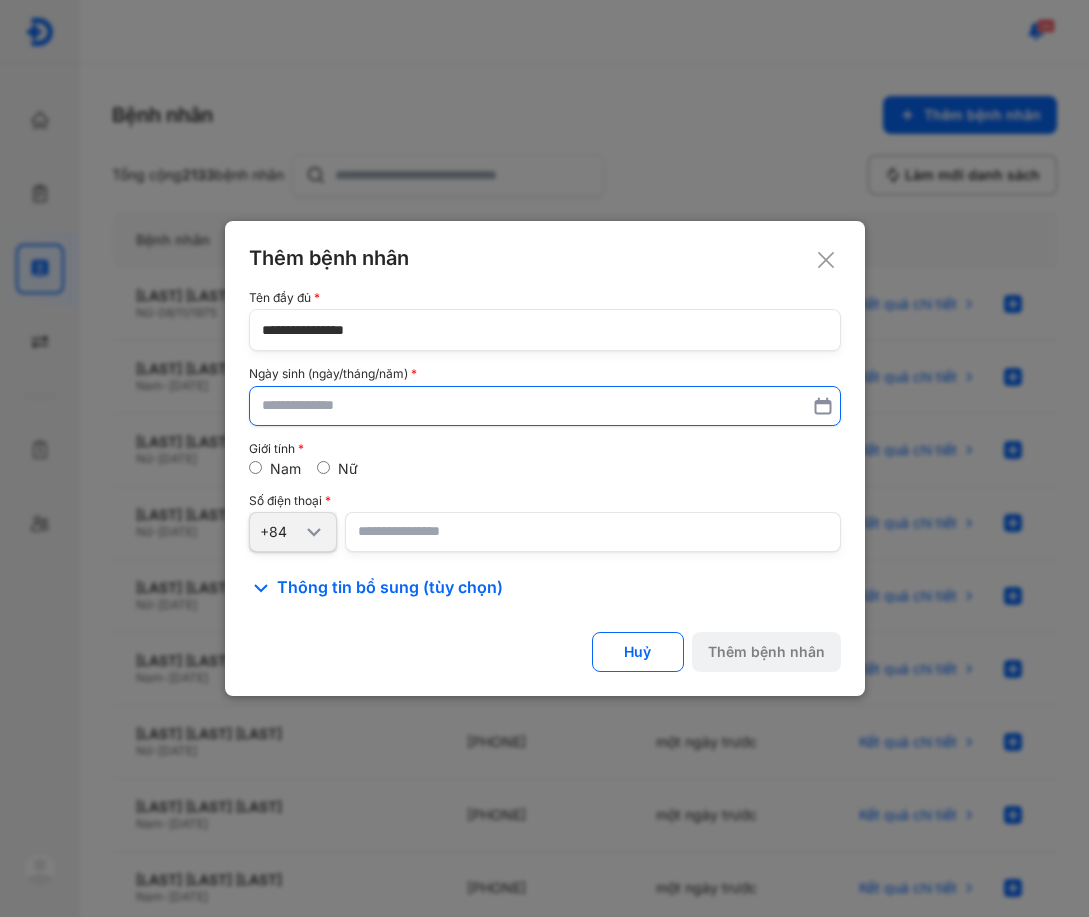 type on "**********" 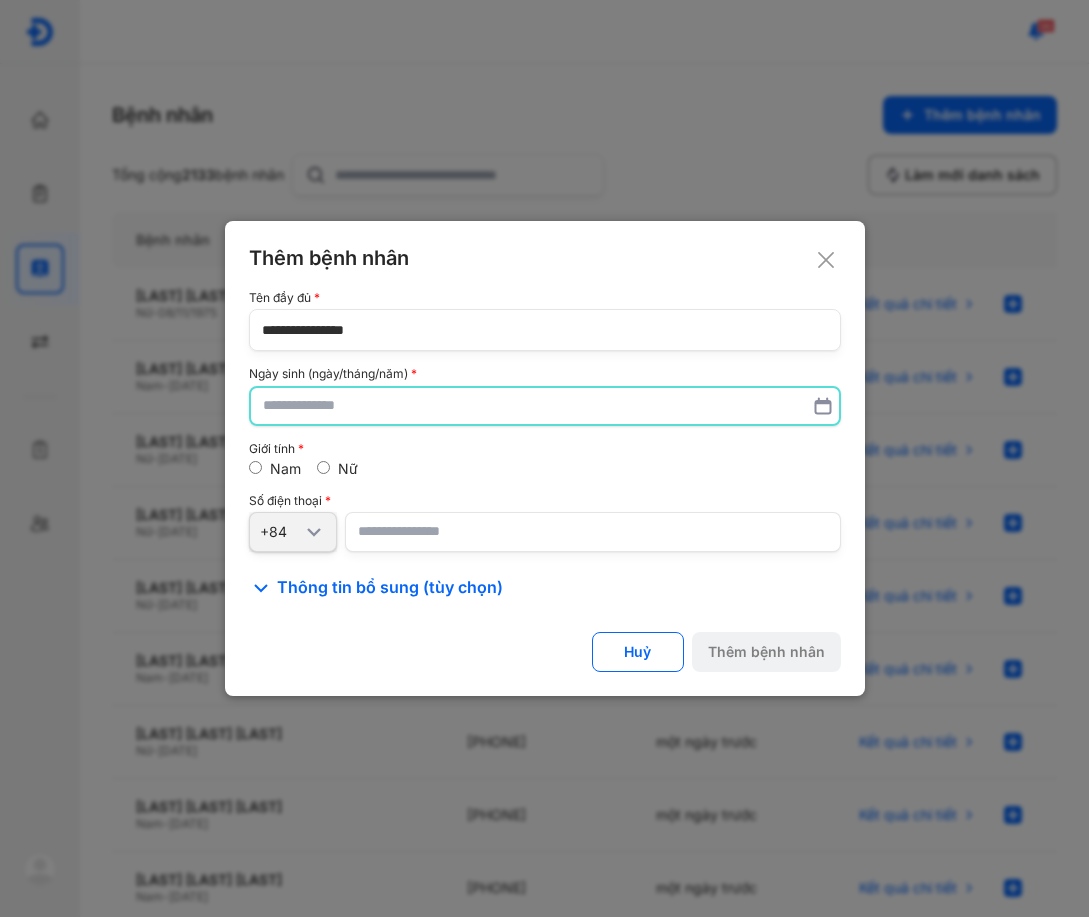 click at bounding box center [545, 406] 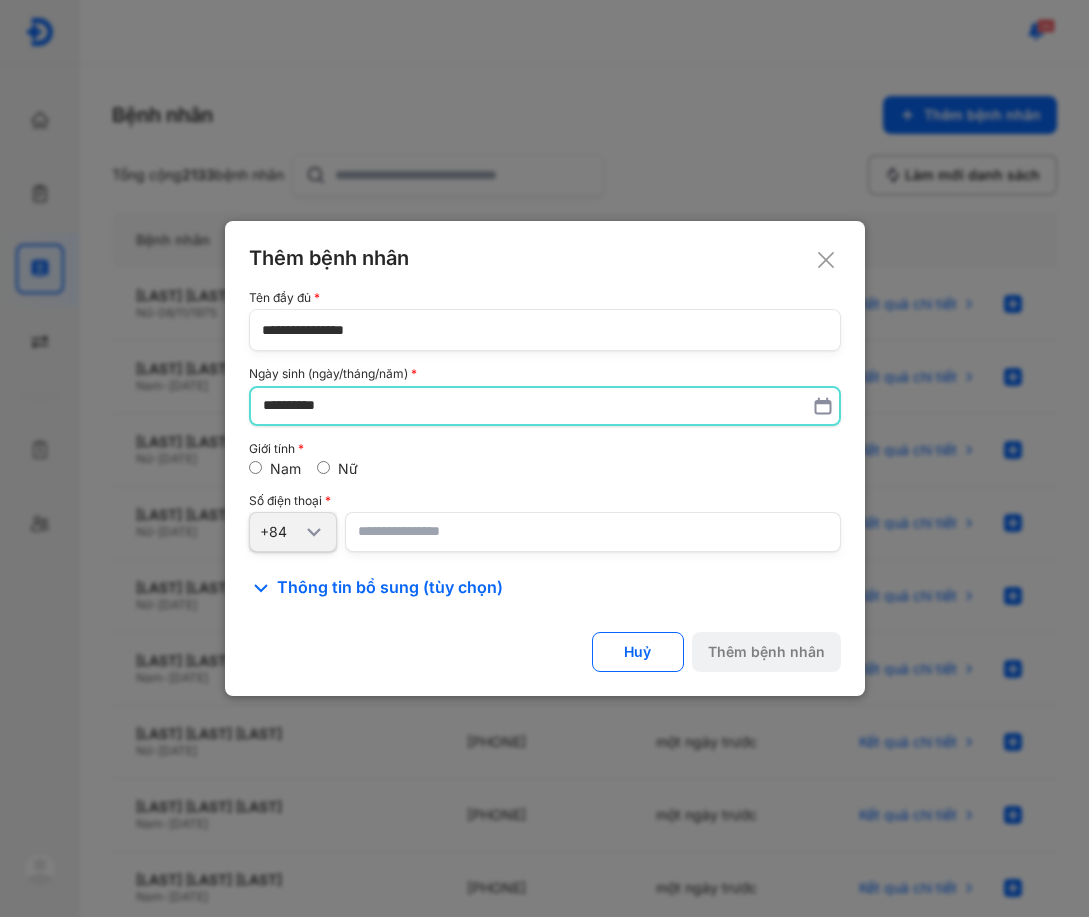 type on "**********" 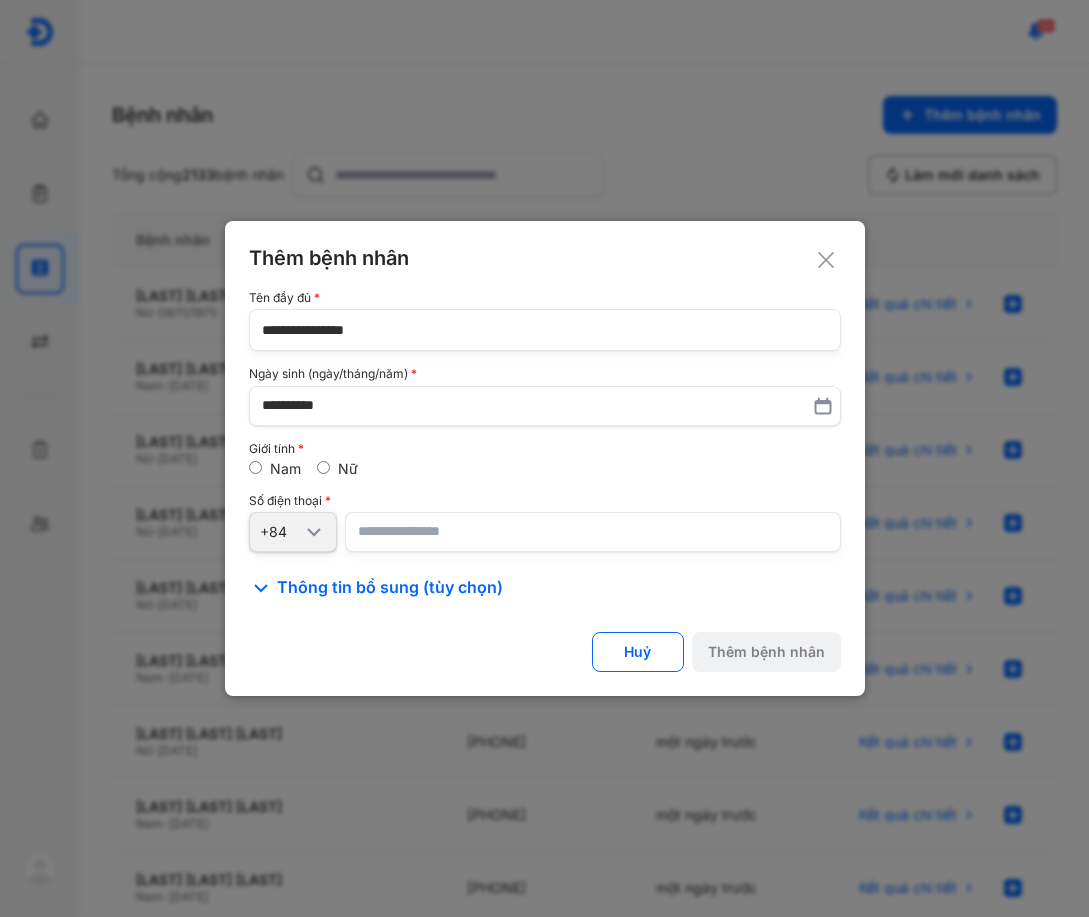 click at bounding box center (593, 532) 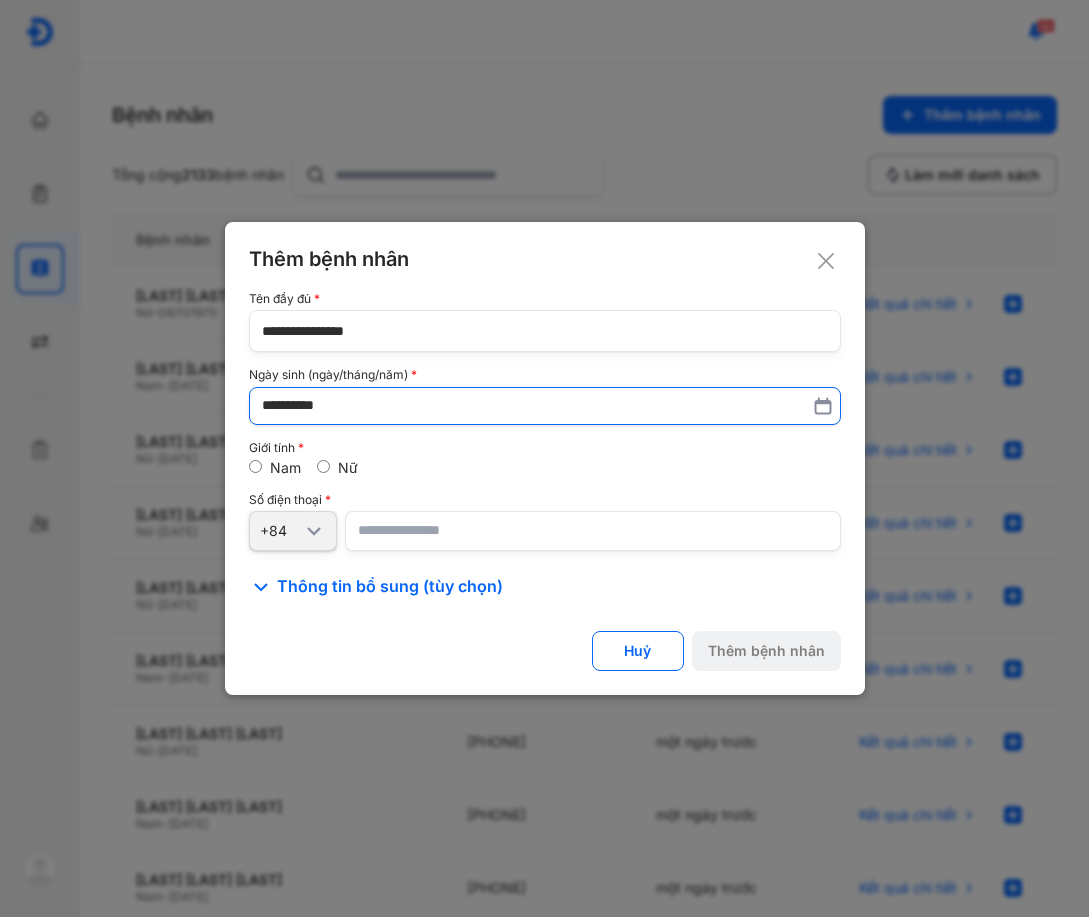 click on "**********" at bounding box center (545, 406) 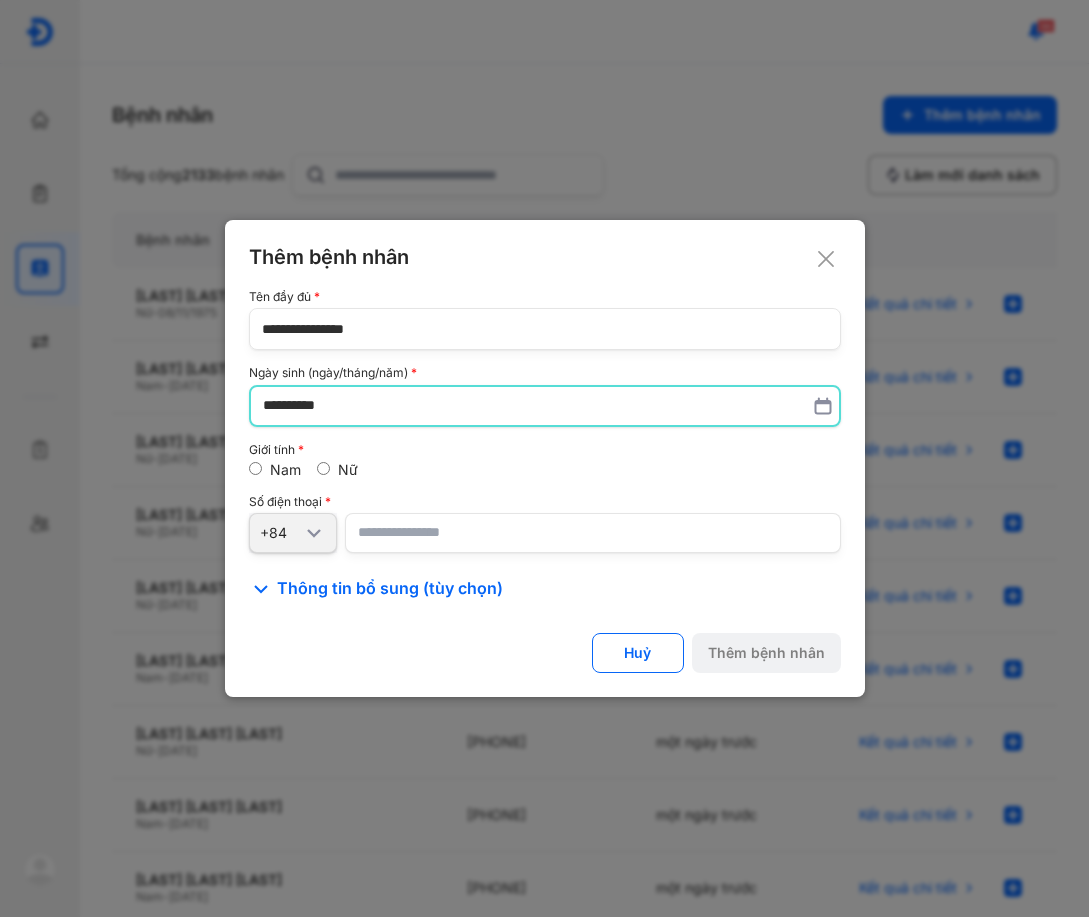click at bounding box center (593, 533) 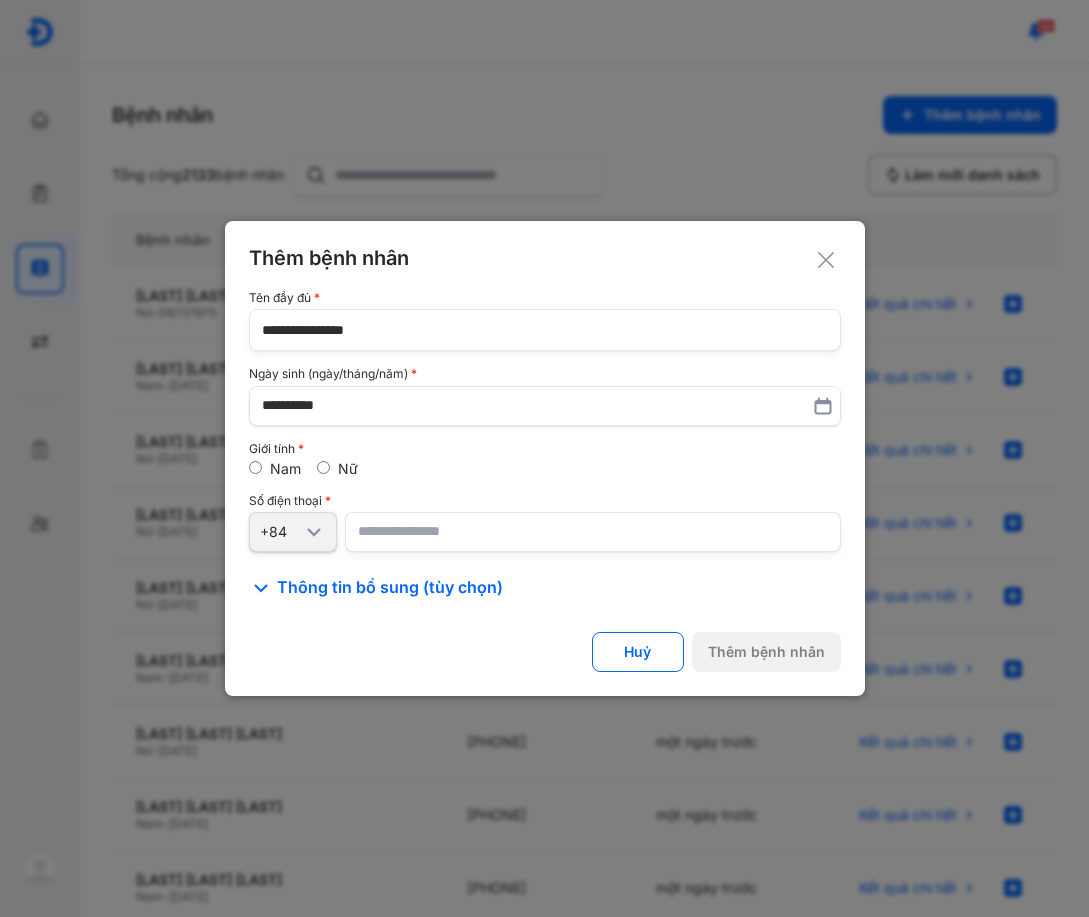 paste on "**********" 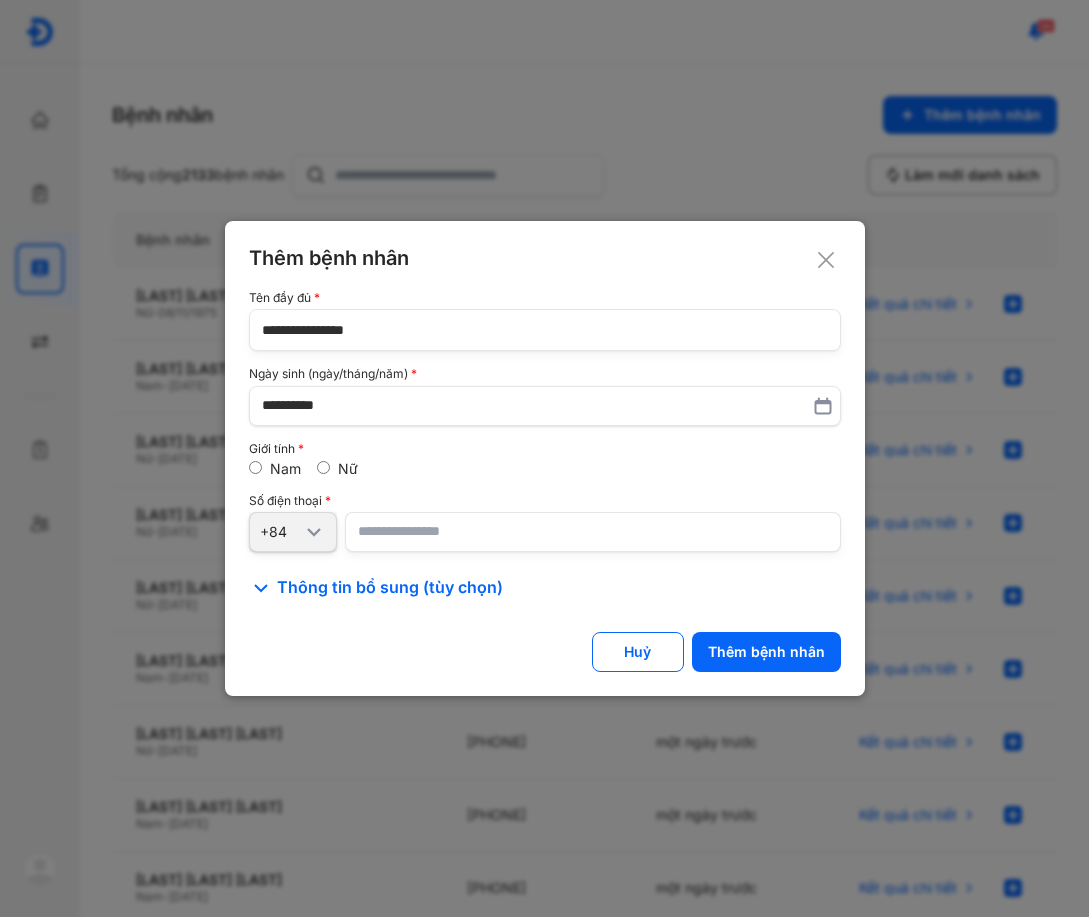 type on "**********" 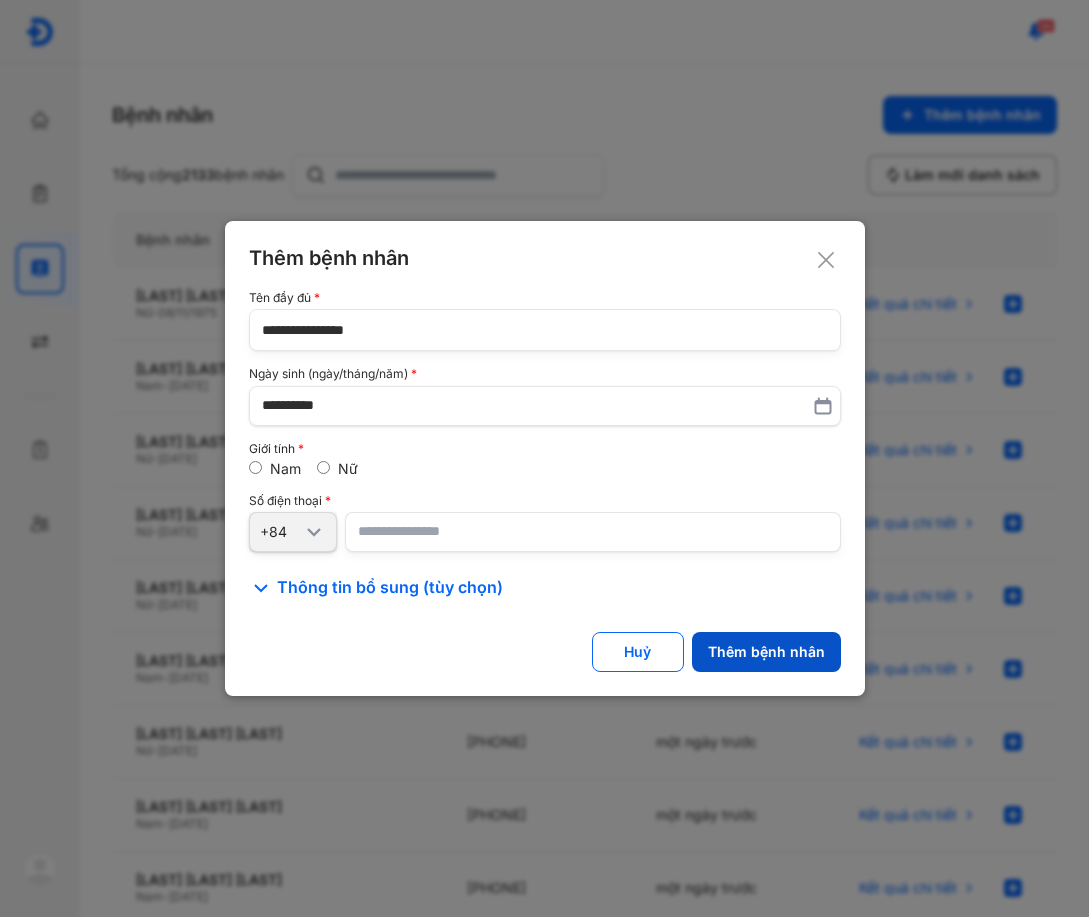 click on "Thêm bệnh nhân" 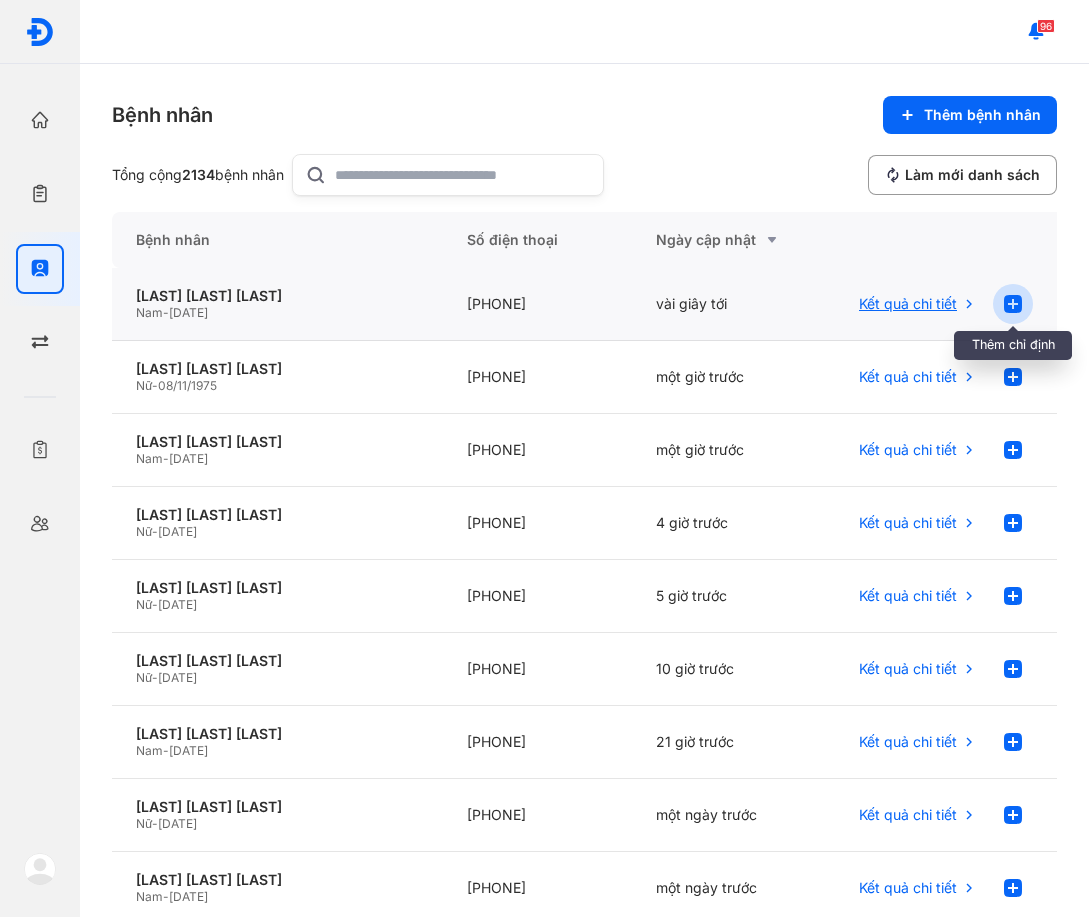 click 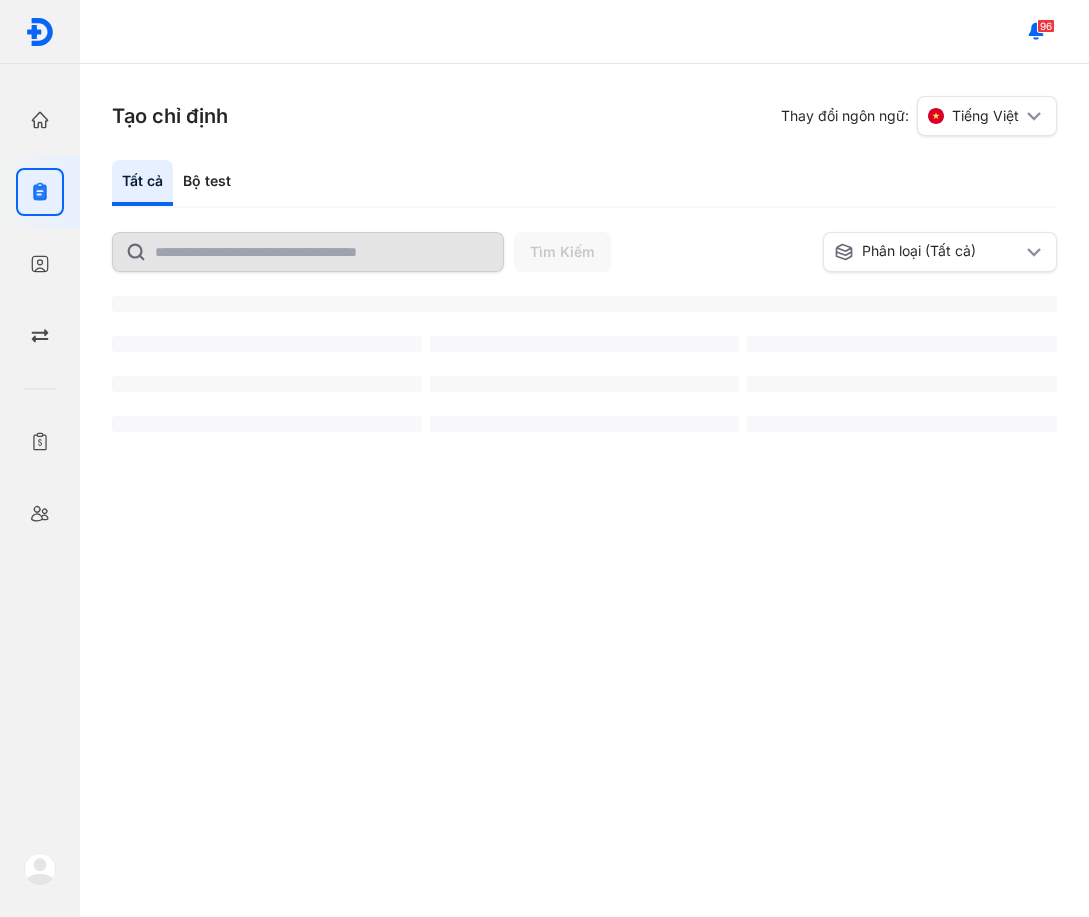 scroll, scrollTop: 0, scrollLeft: 0, axis: both 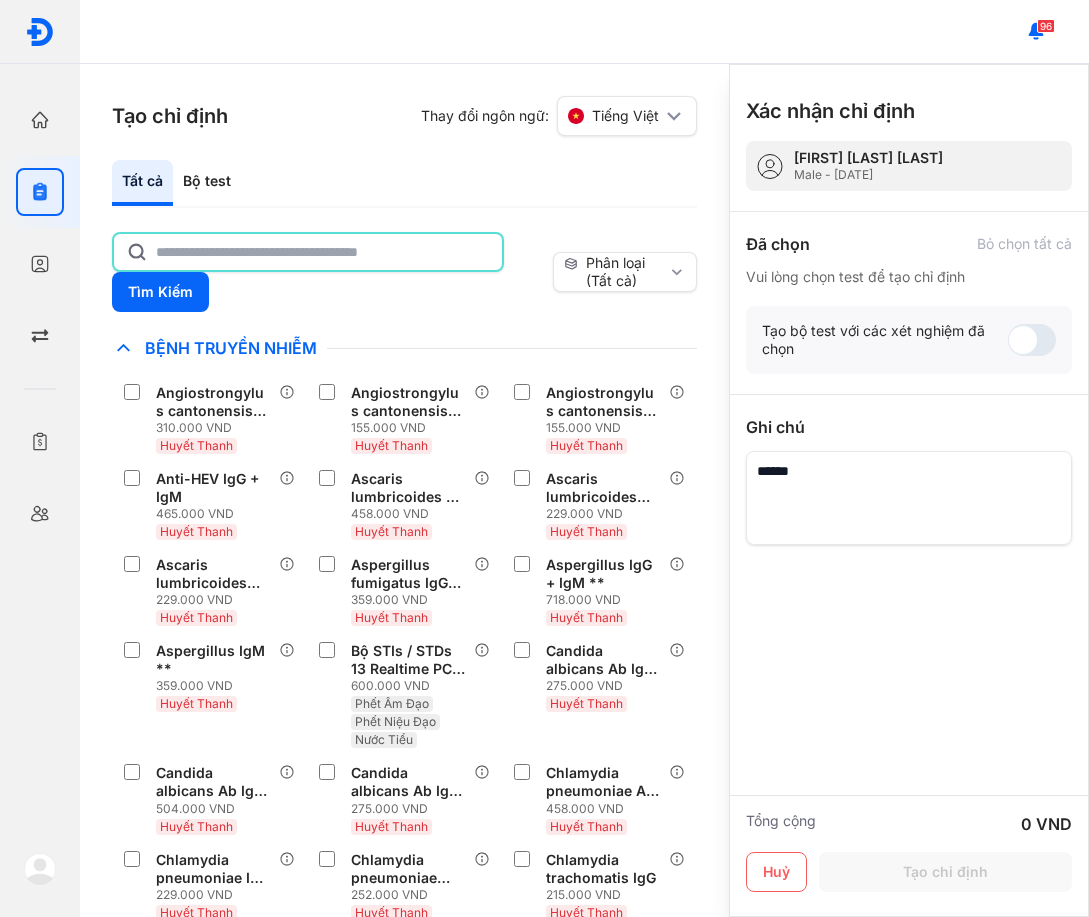 click 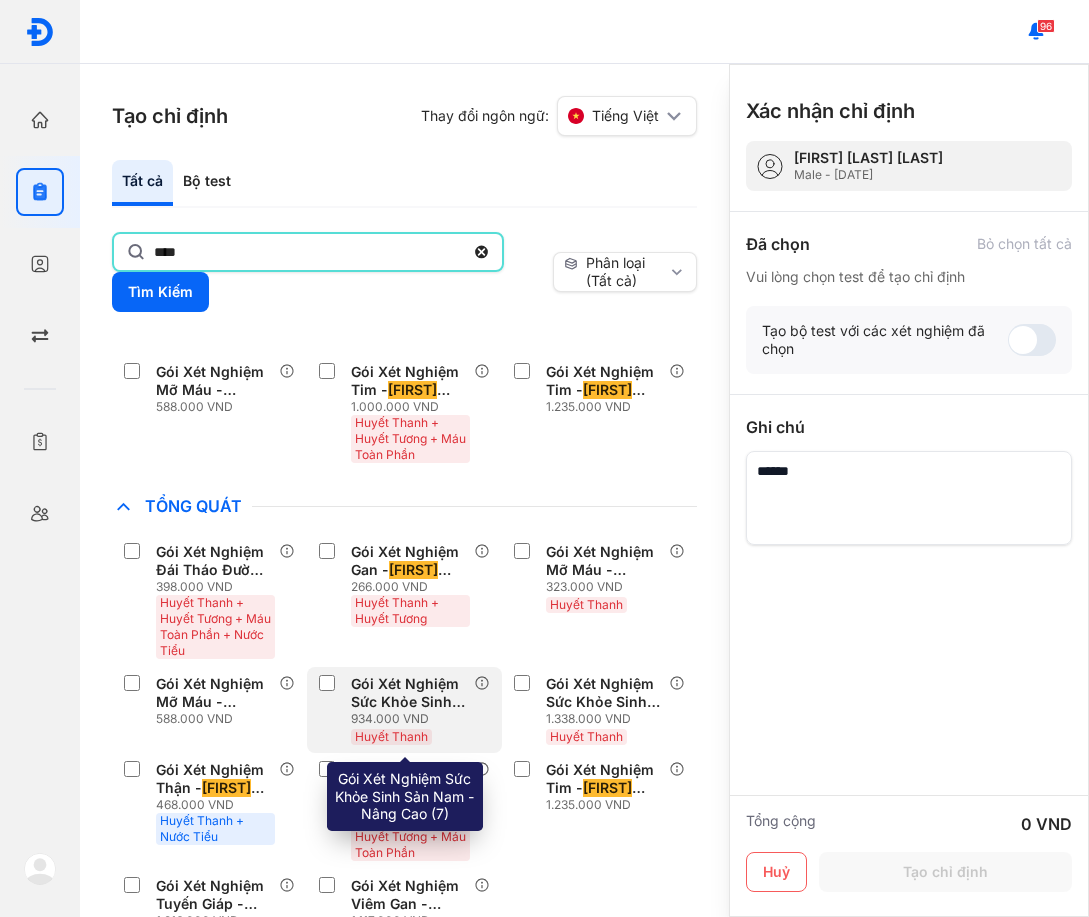 scroll, scrollTop: 1262, scrollLeft: 0, axis: vertical 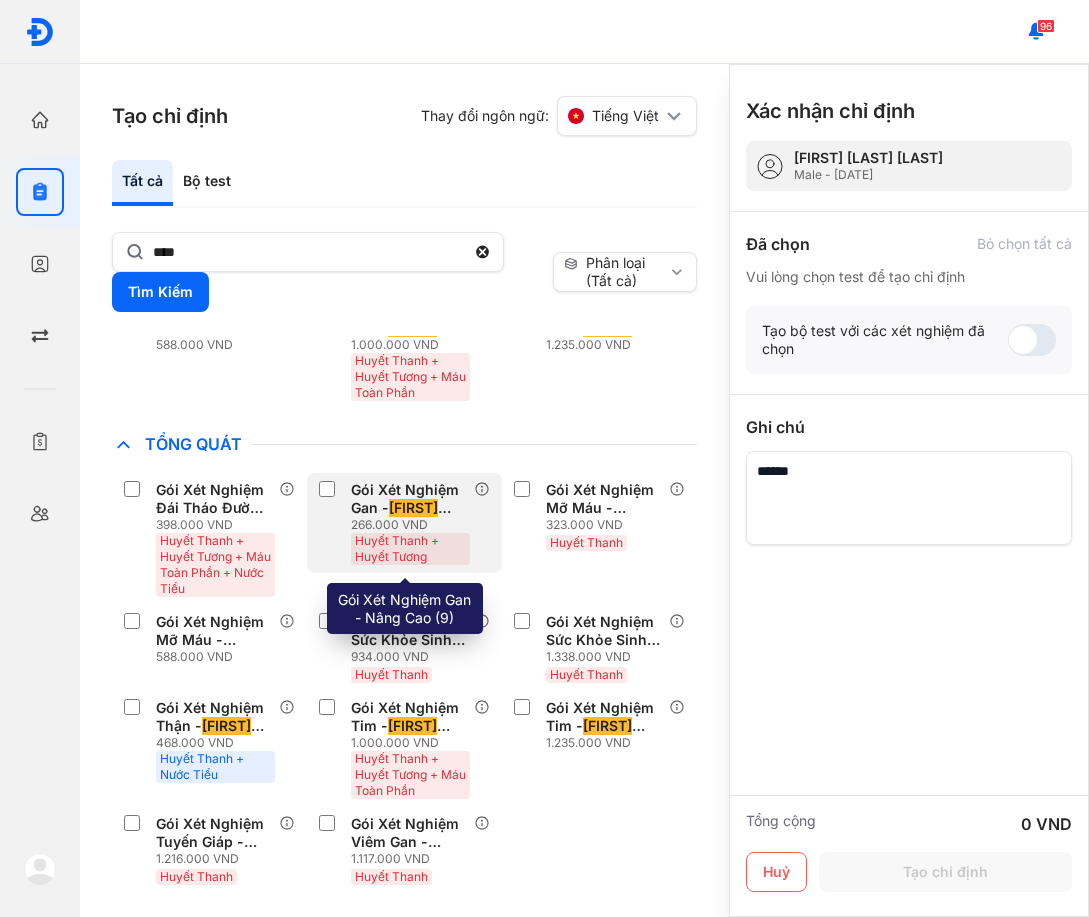 click on "Nân" at bounding box center (413, 508) 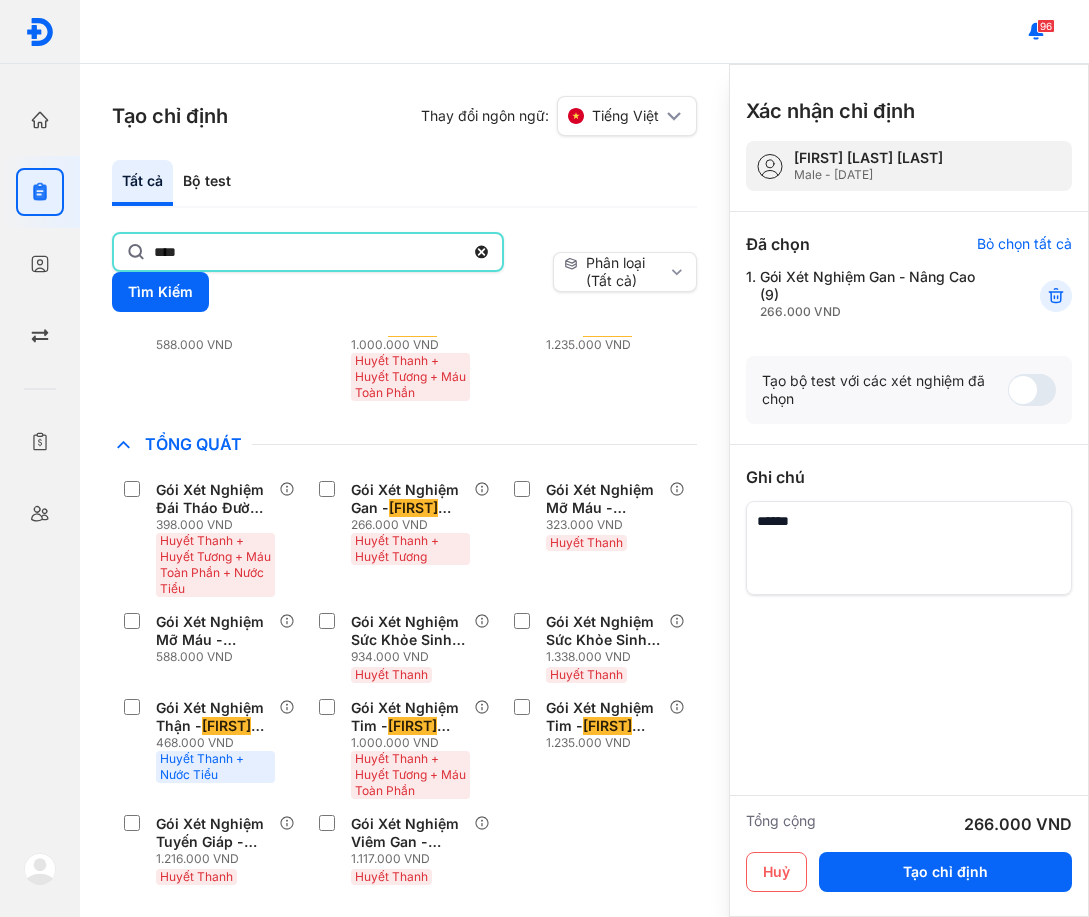 click on "****" 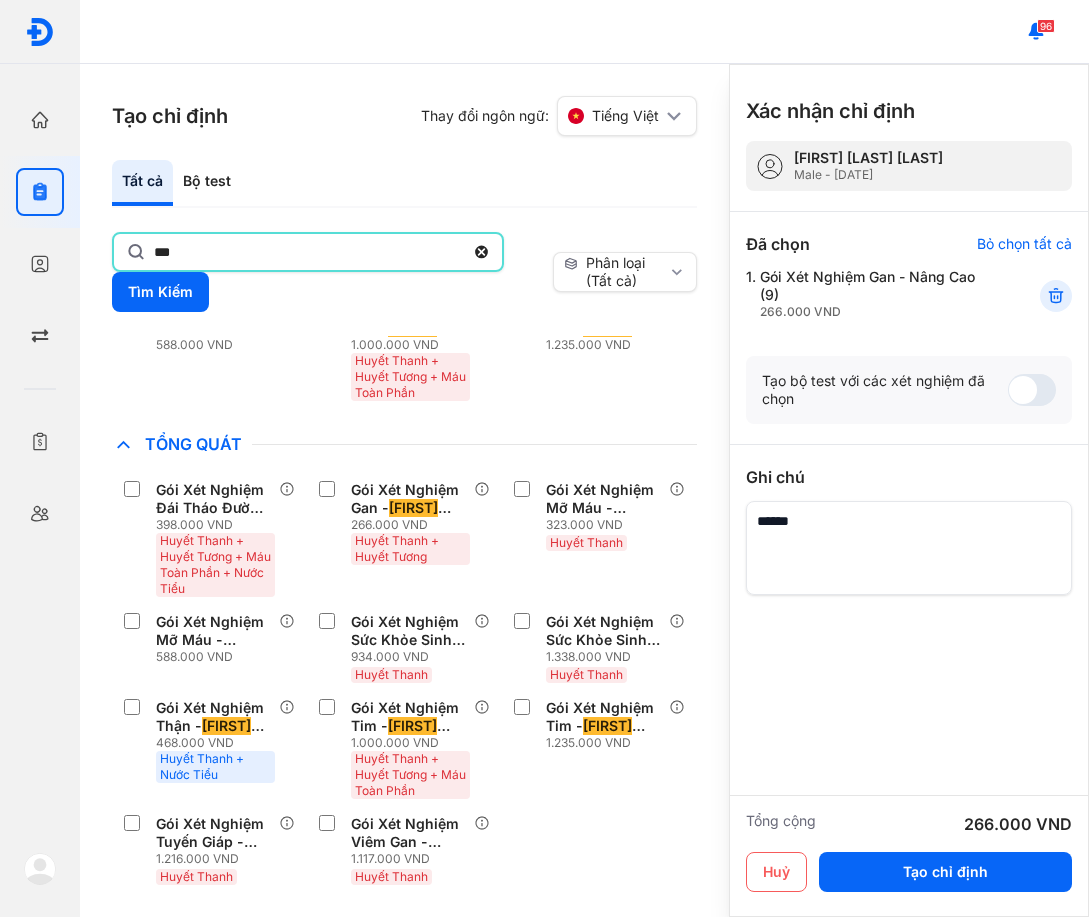 type on "***" 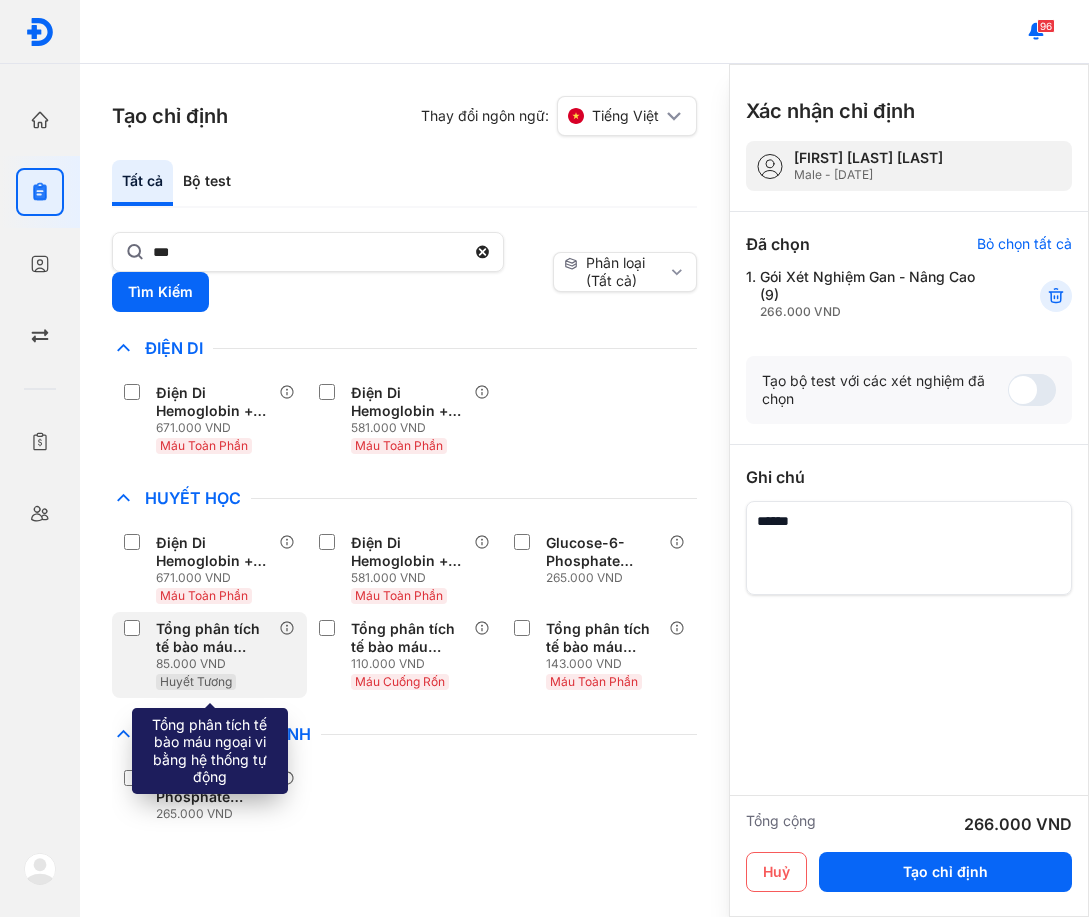 click on "85.000 VND" at bounding box center [217, 664] 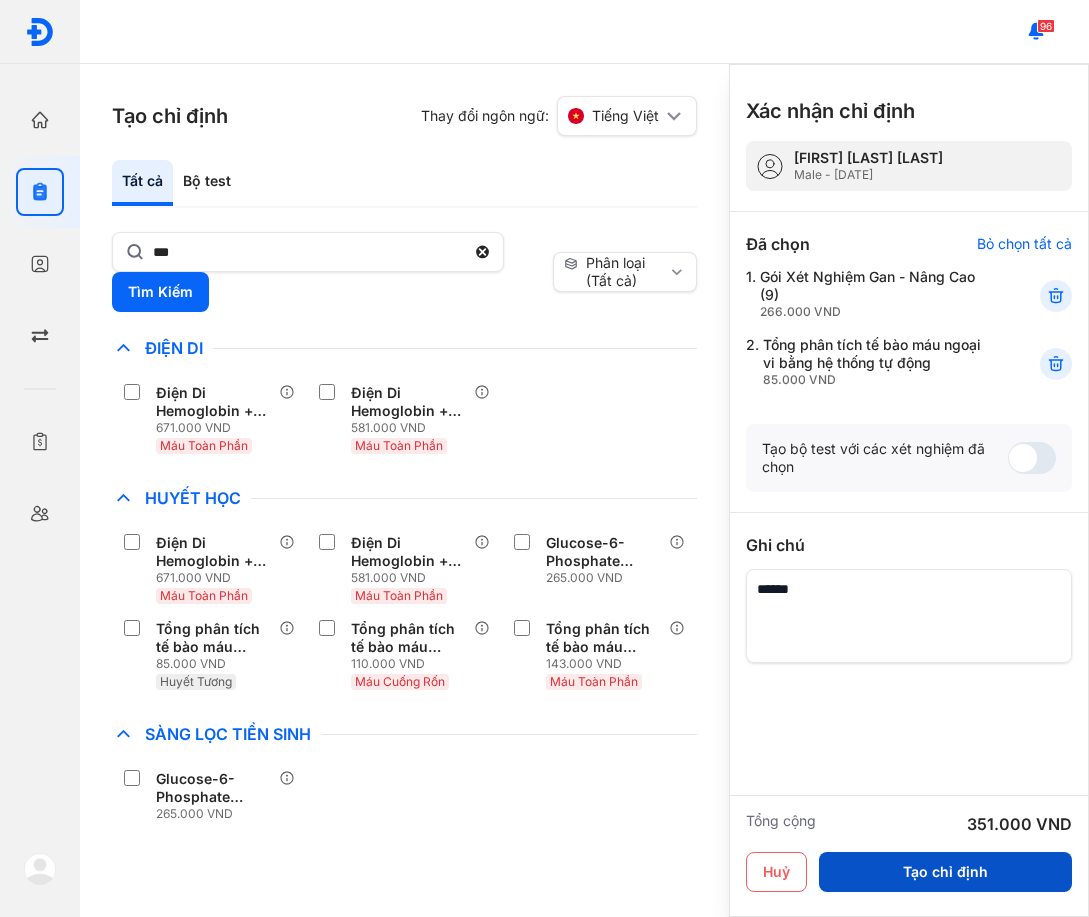 click on "Tạo chỉ định" at bounding box center [945, 872] 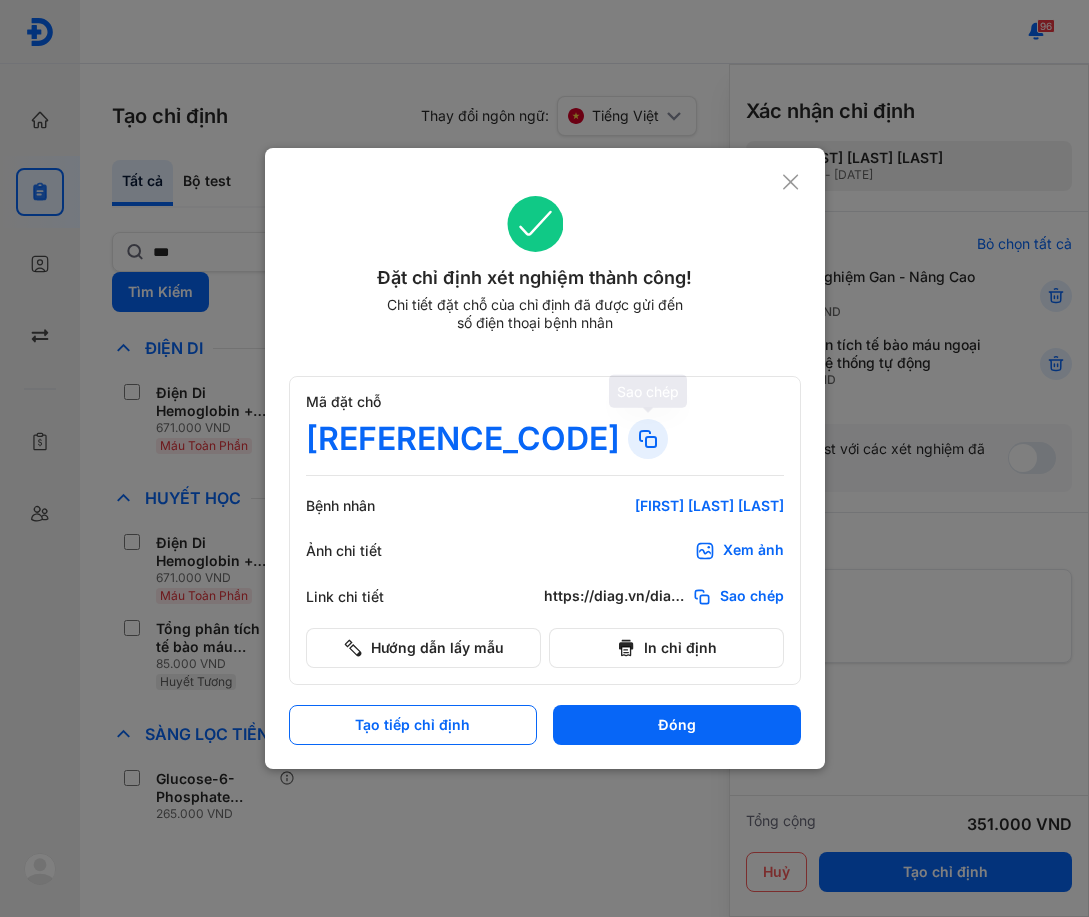 click 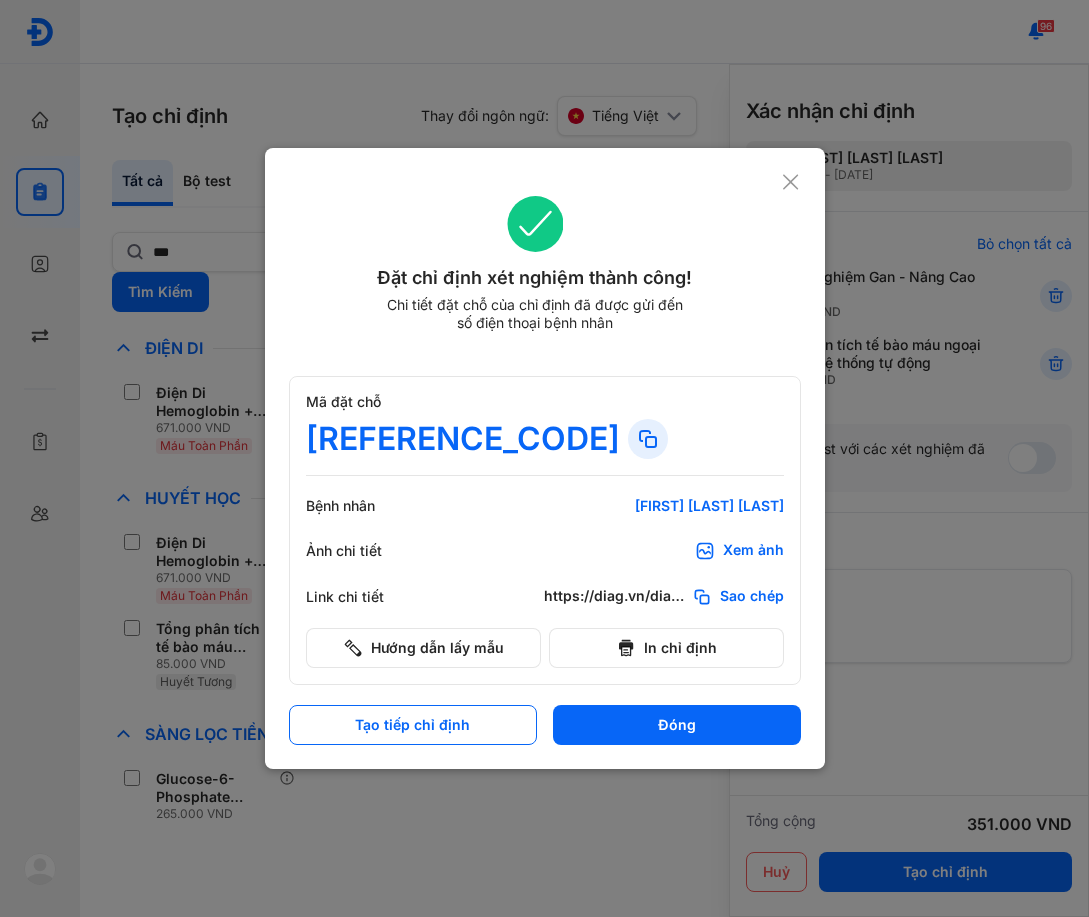 click 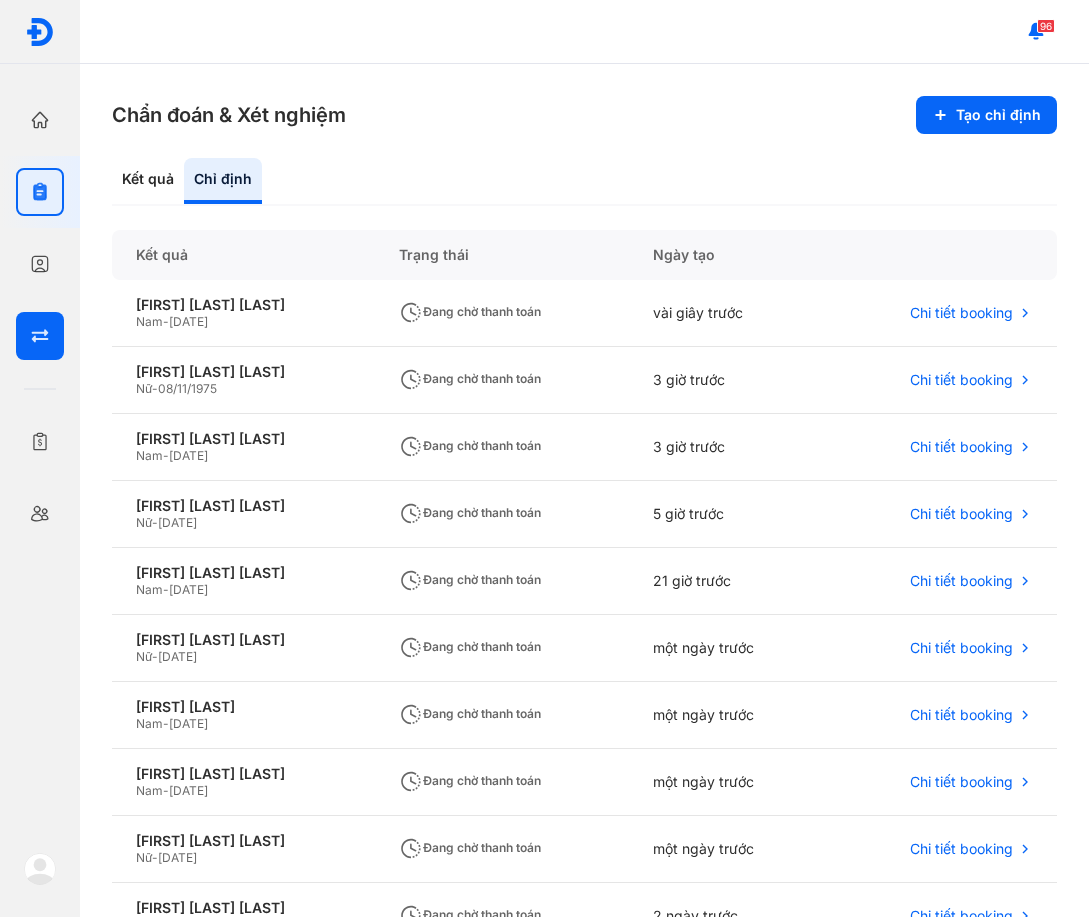 drag, startPoint x: 52, startPoint y: 332, endPoint x: 55, endPoint y: 300, distance: 32.140316 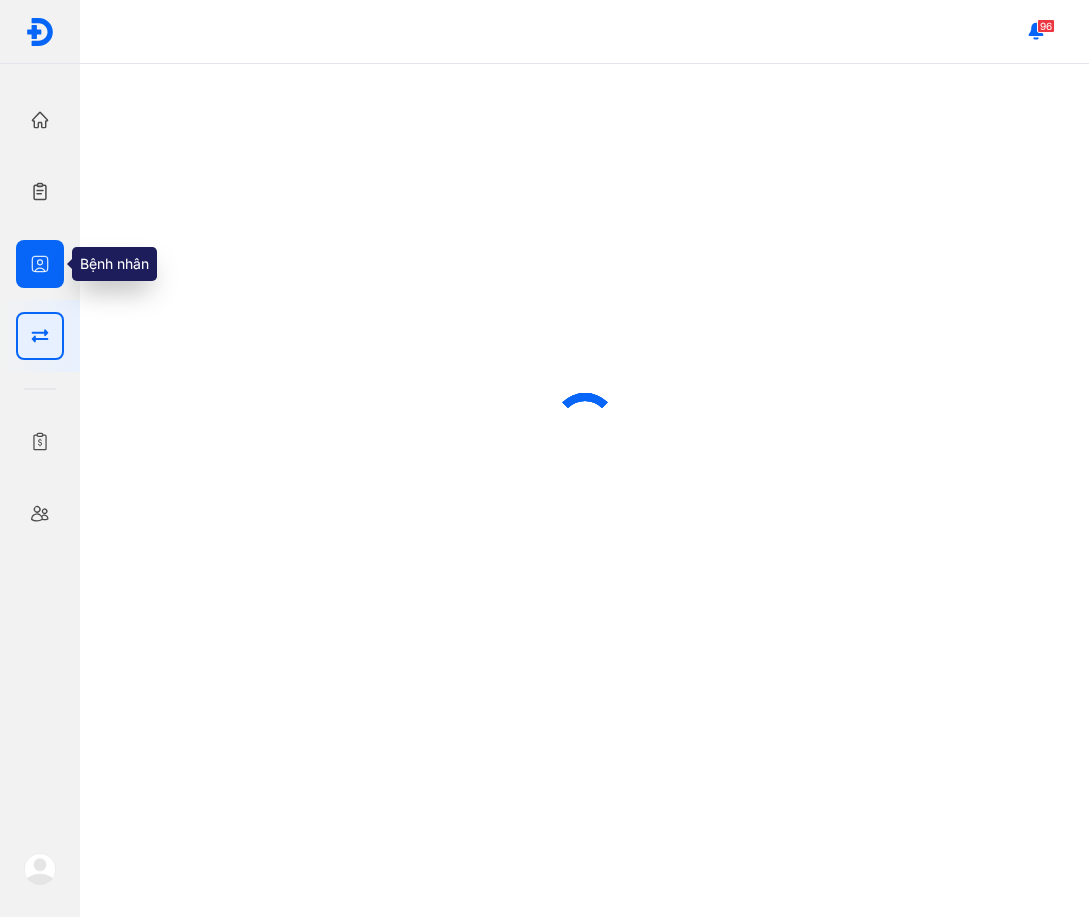 click 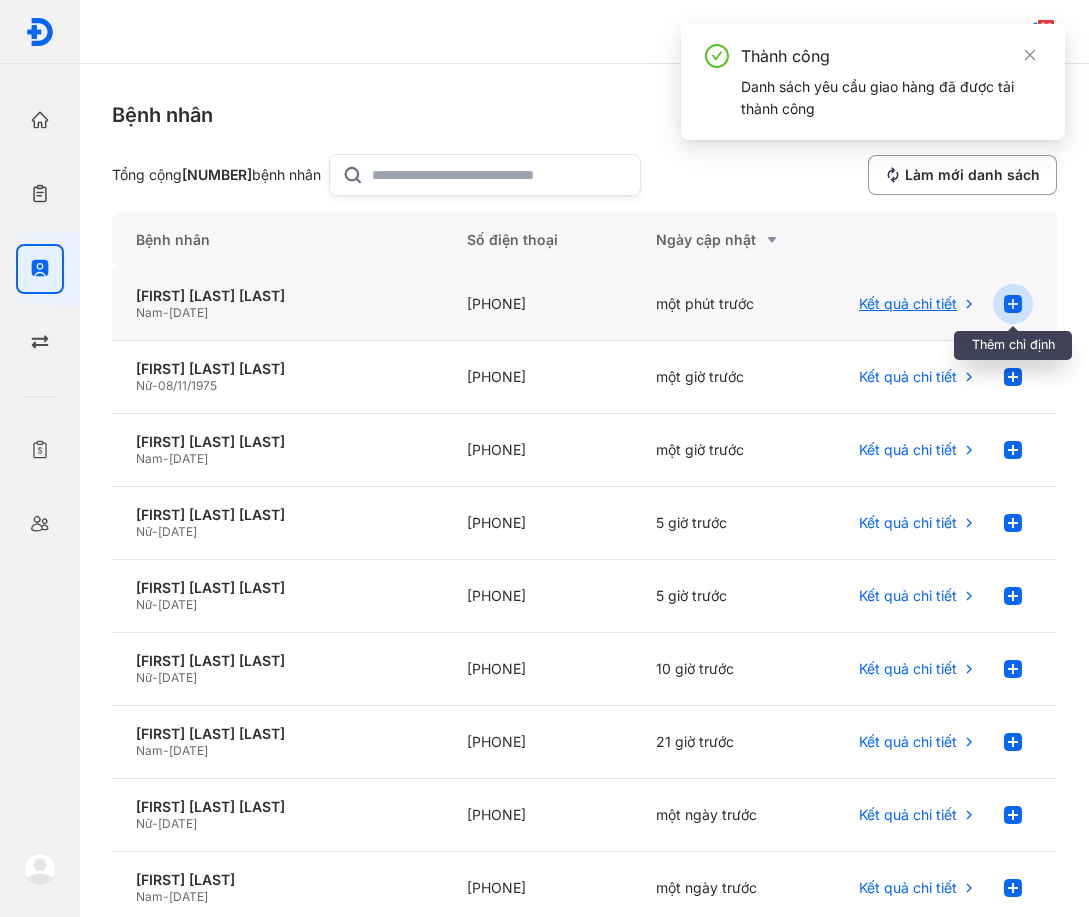 click 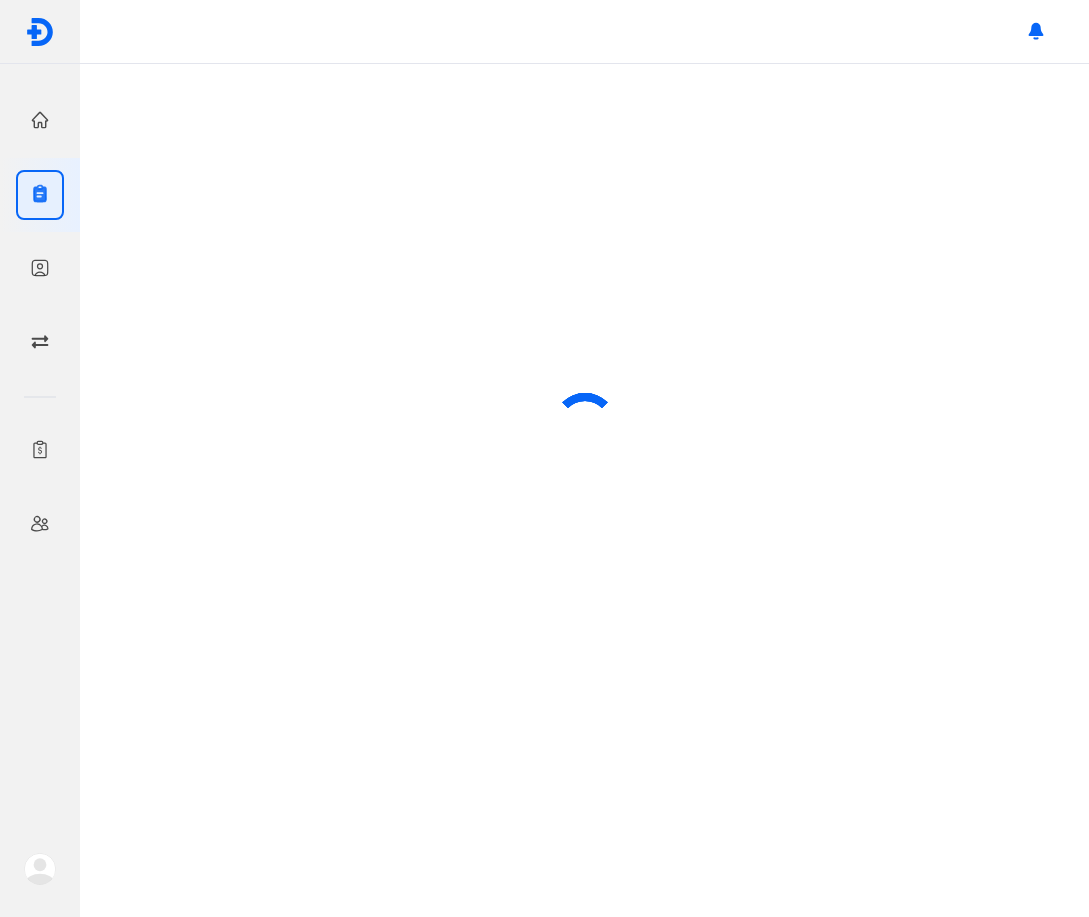 scroll, scrollTop: 0, scrollLeft: 0, axis: both 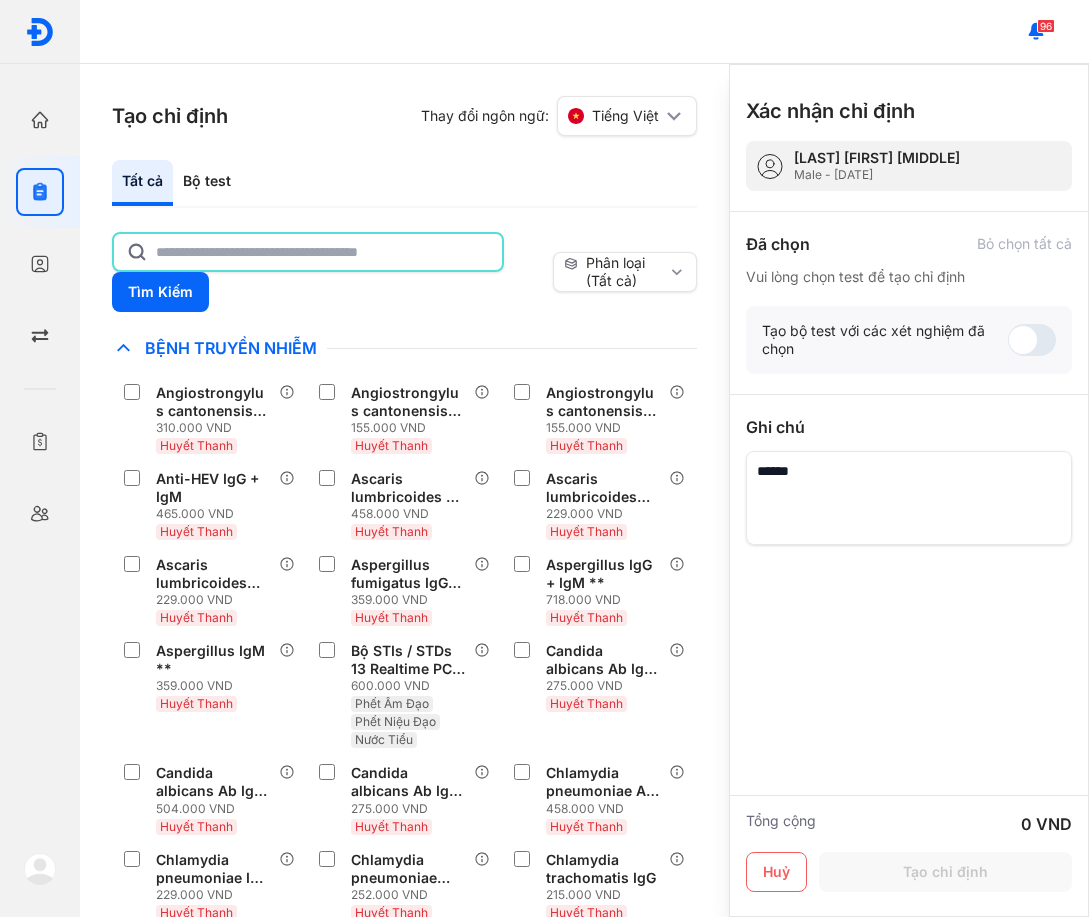 click 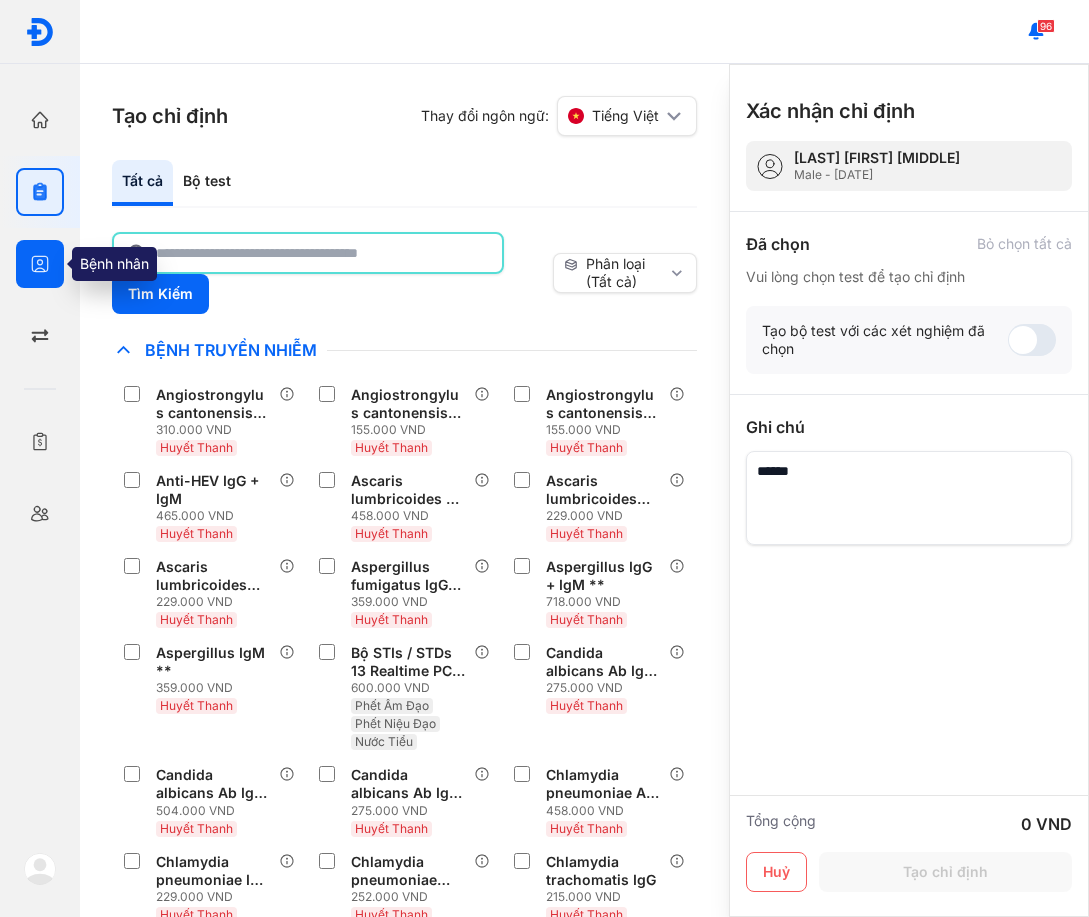click at bounding box center [40, 264] 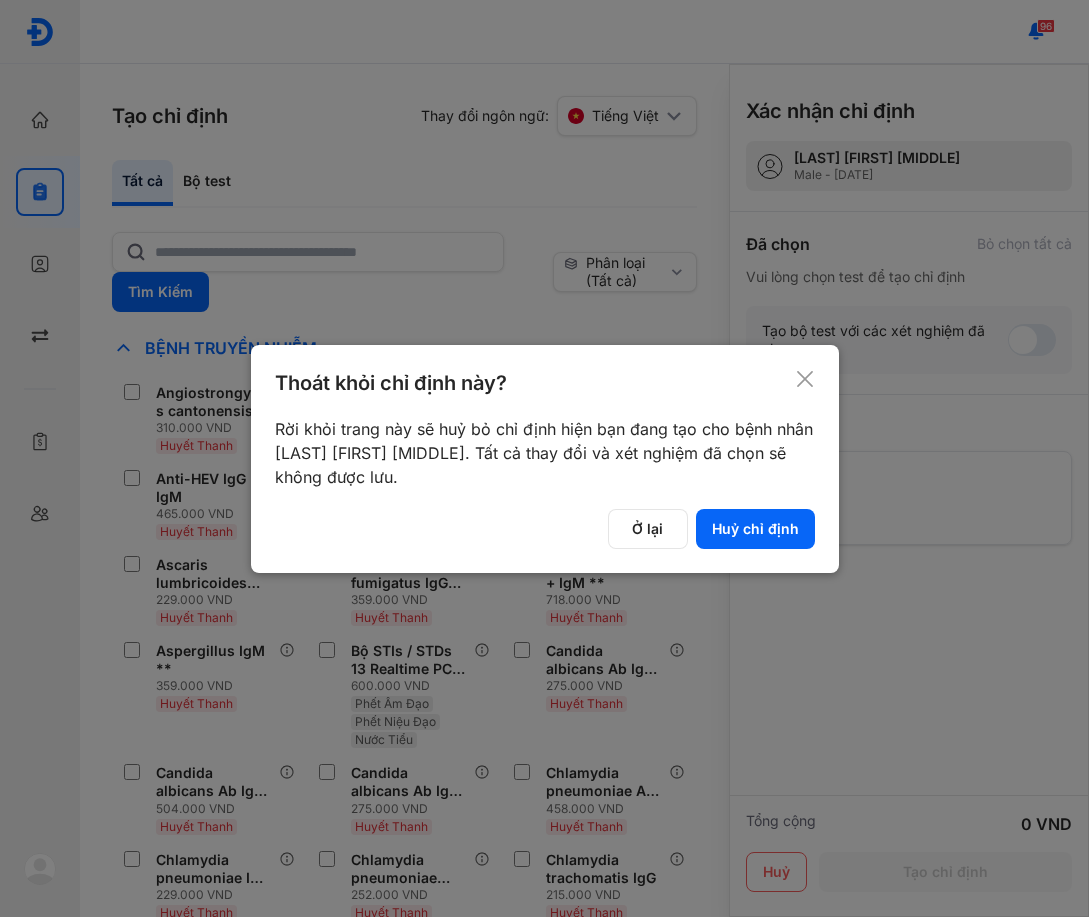 drag, startPoint x: 774, startPoint y: 531, endPoint x: 584, endPoint y: 319, distance: 284.68228 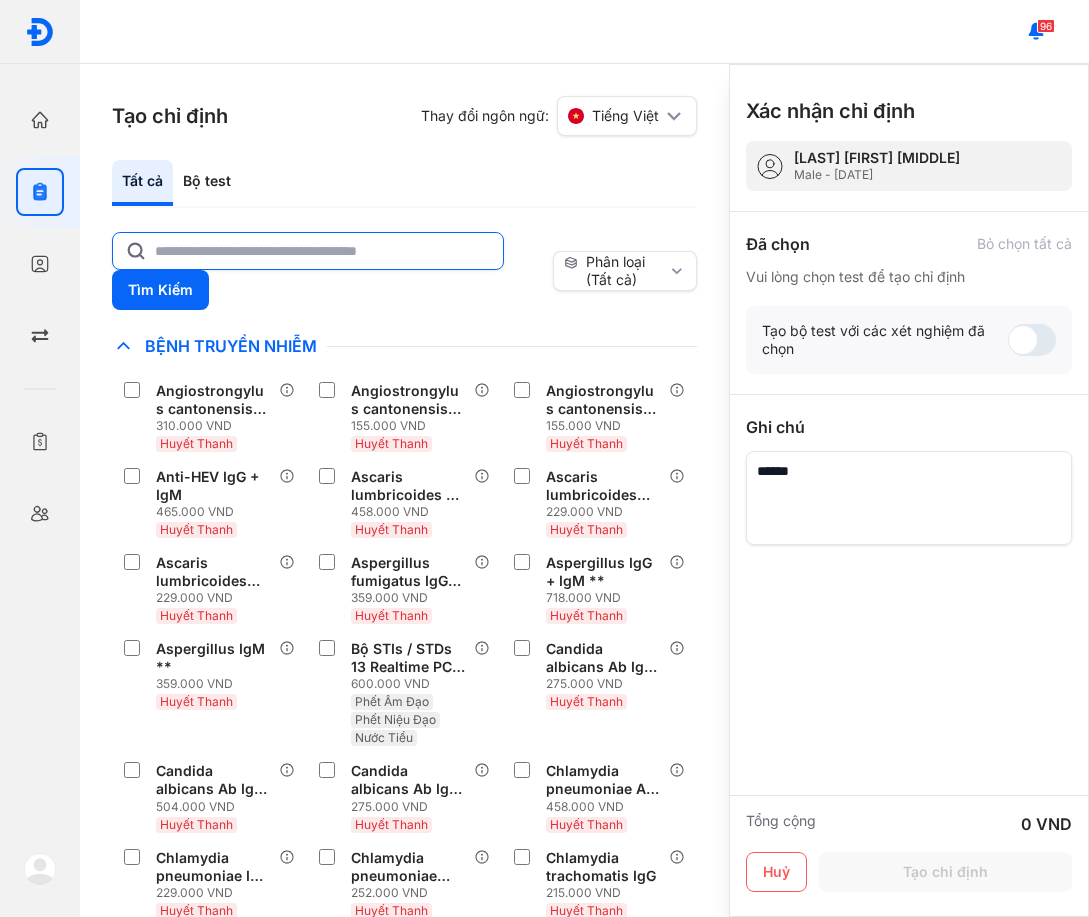 click 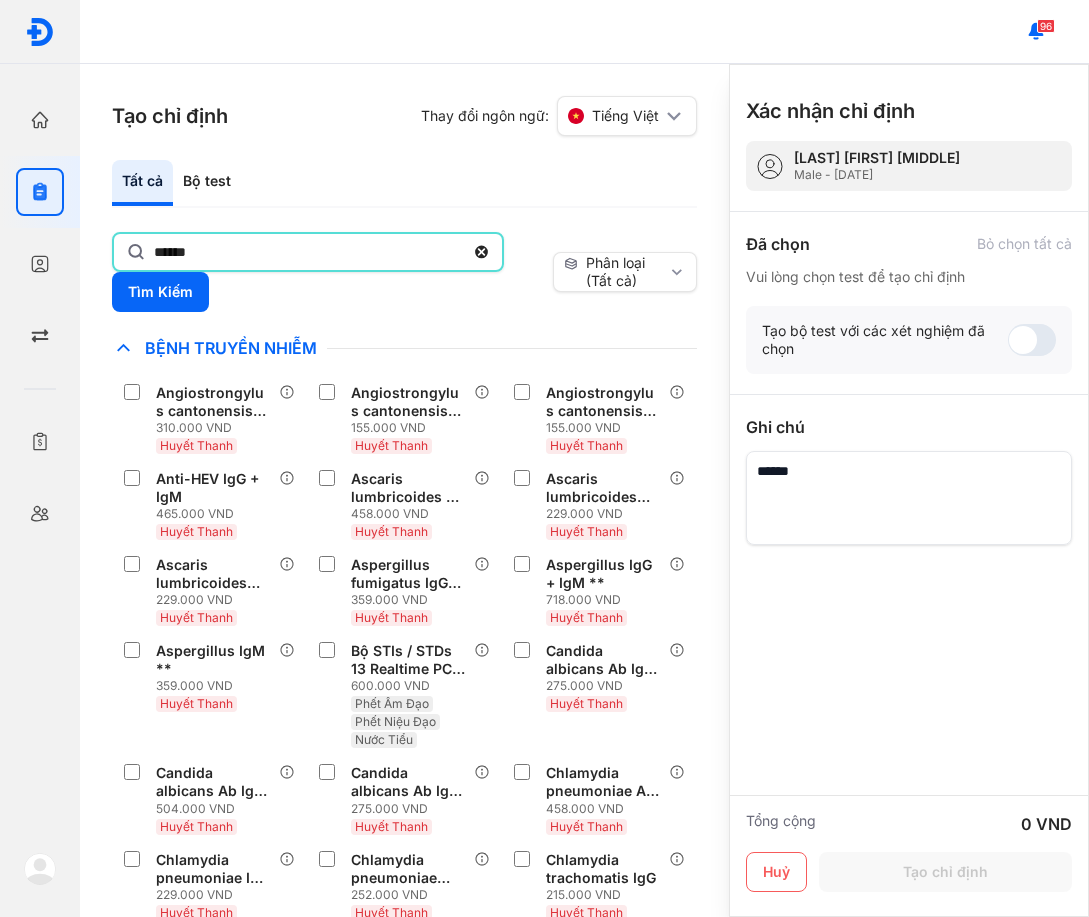 type on "******" 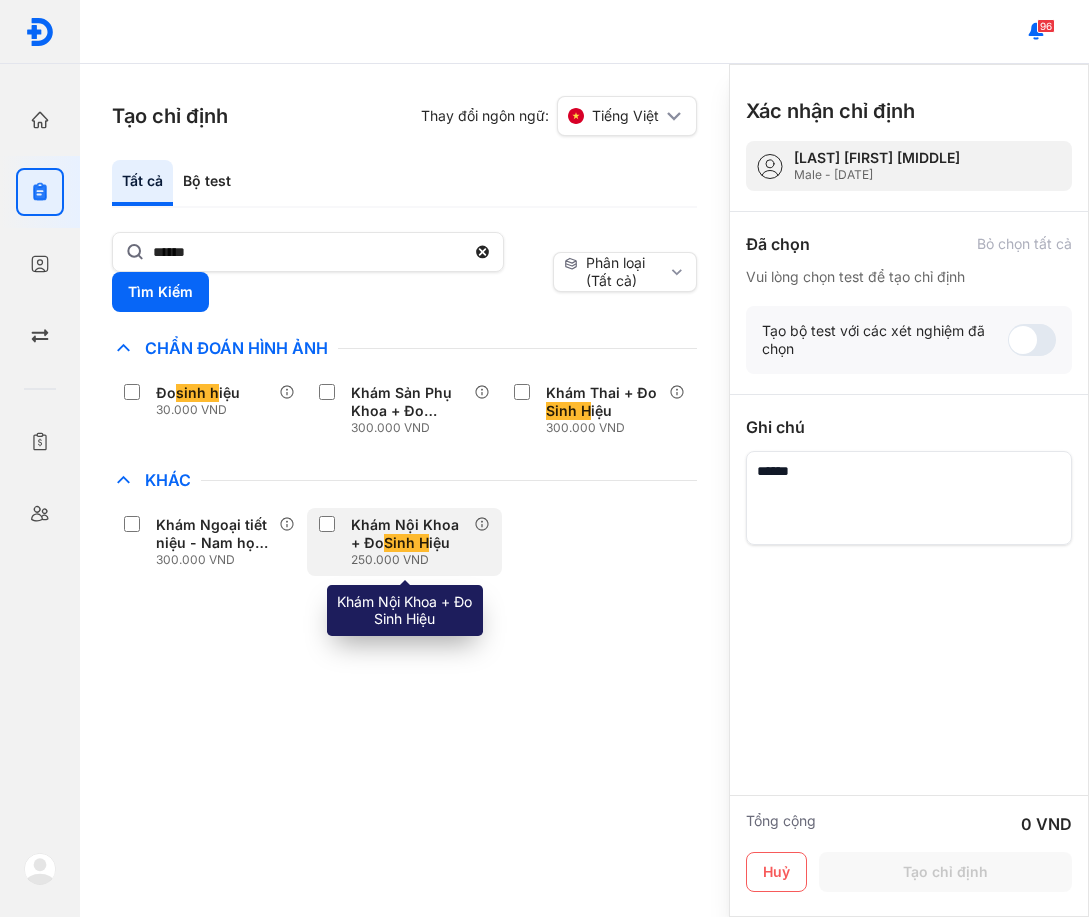 click on "250.000 VND" at bounding box center [412, 560] 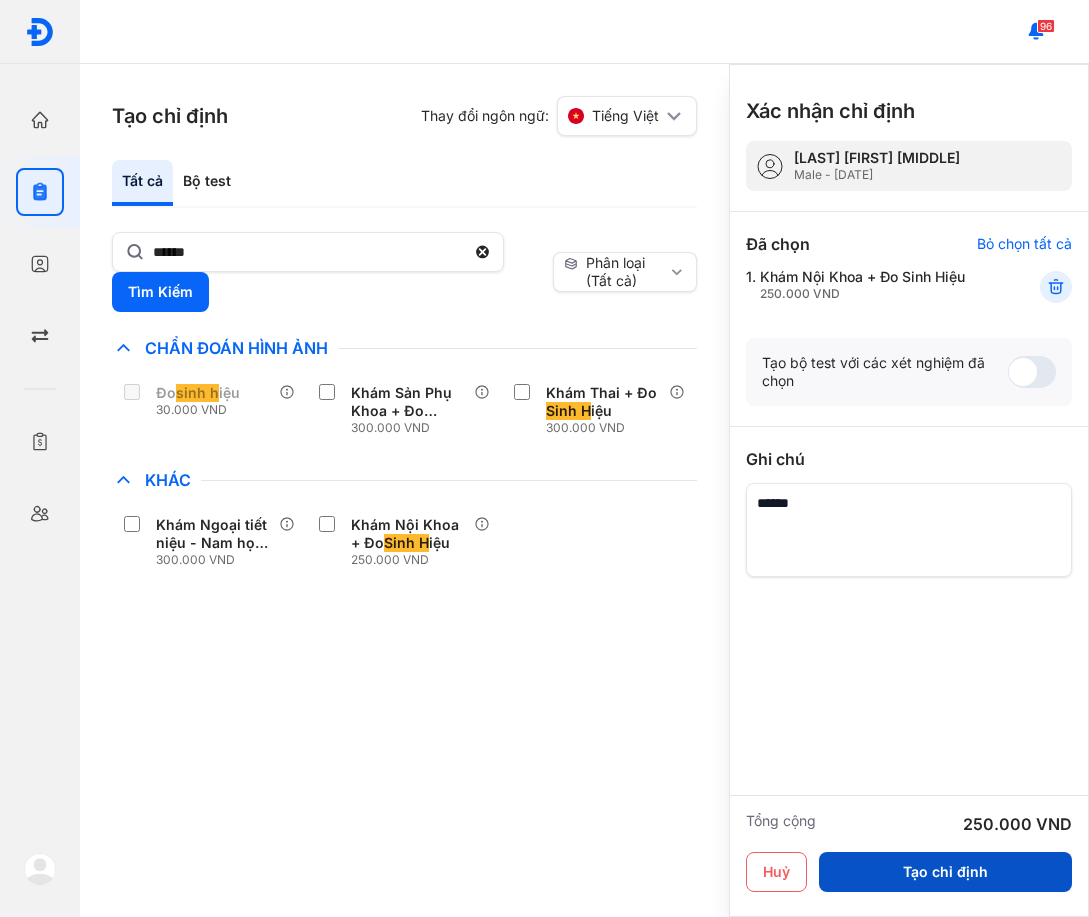 click on "Tạo chỉ định" at bounding box center (945, 872) 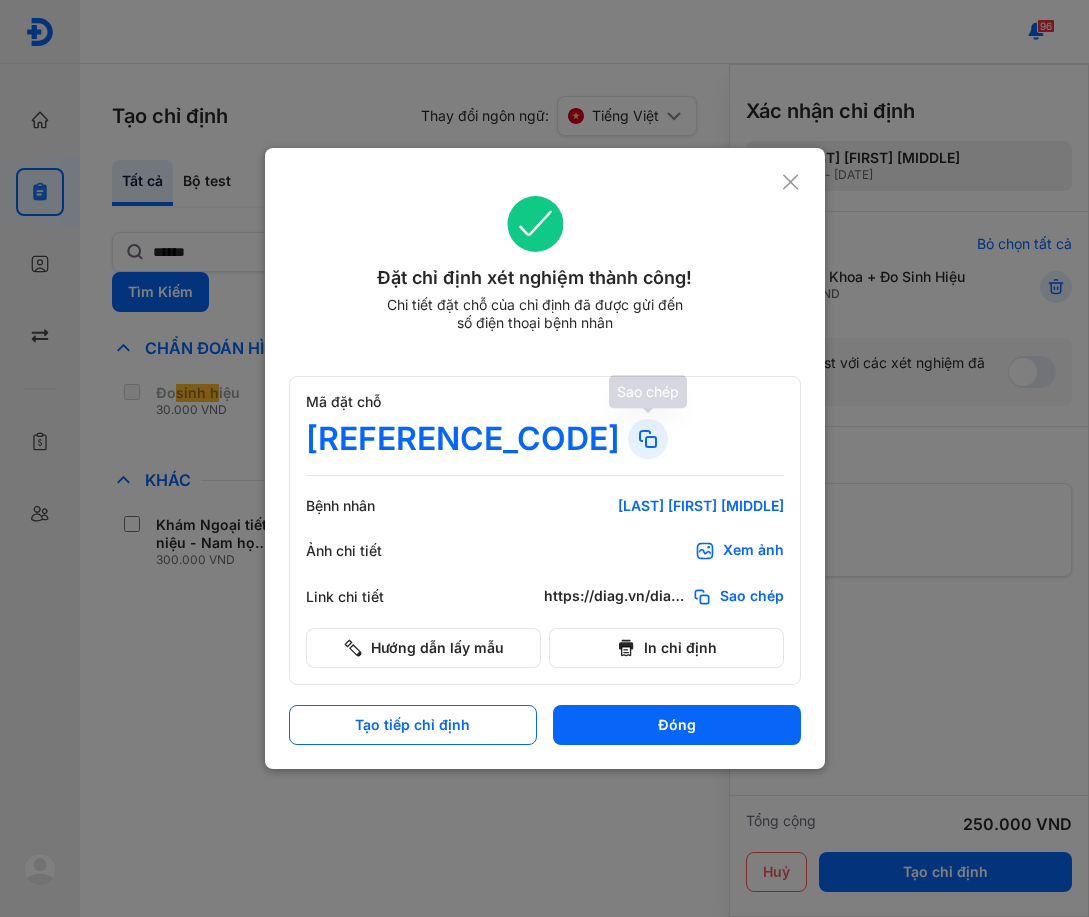 click 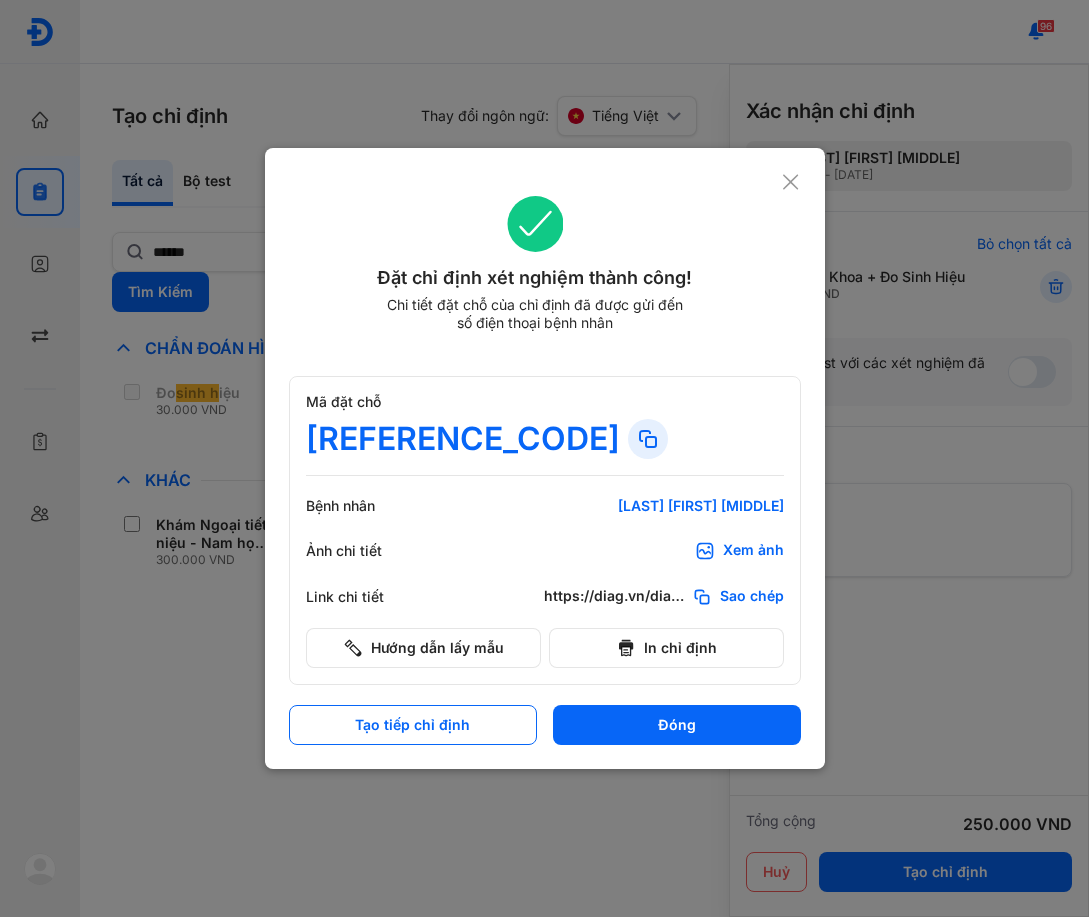 click 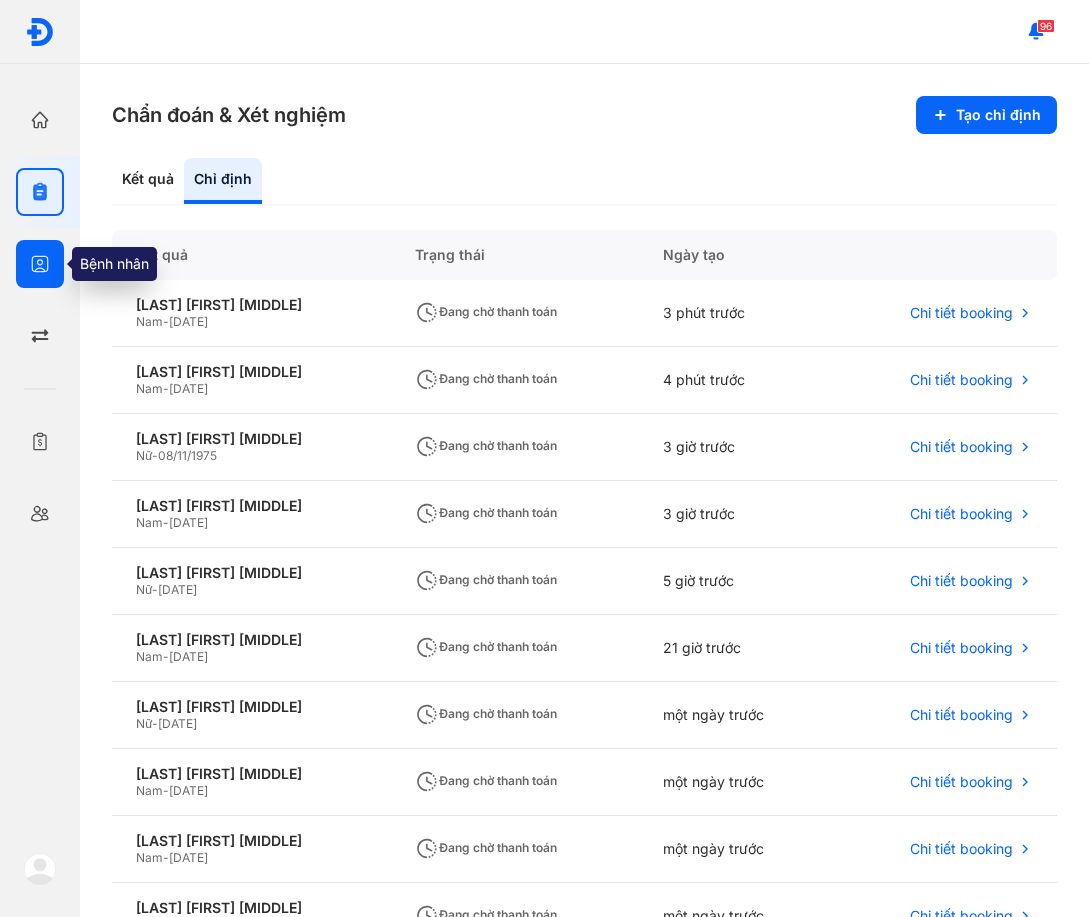 click 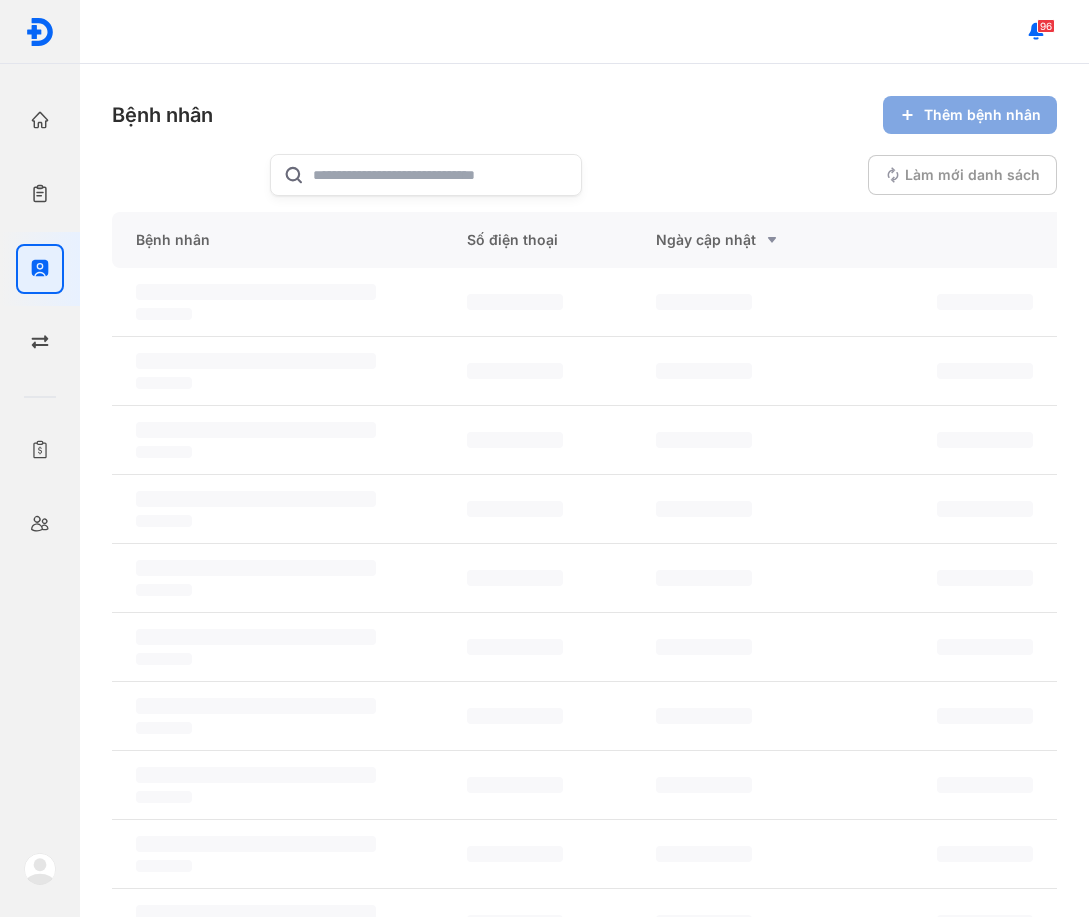 click on "Bệnh nhân Thêm bệnh nhân Làm mới danh sách Bệnh nhân Số điện thoại Ngày cập nhật  ‌ ‌ ‌ ‌ ‌ ‌ ‌ ‌ ‌ ‌ ‌ ‌ ‌ ‌ ‌ ‌ ‌ ‌ ‌ ‌ ‌ ‌ ‌ ‌ ‌ ‌ ‌ ‌ ‌ ‌ ‌ ‌ ‌ ‌ ‌ ‌ ‌ ‌ ‌ ‌ ‌ ‌ ‌ ‌ ‌ ‌ ‌ ‌ ‌ ‌" at bounding box center (584, 490) 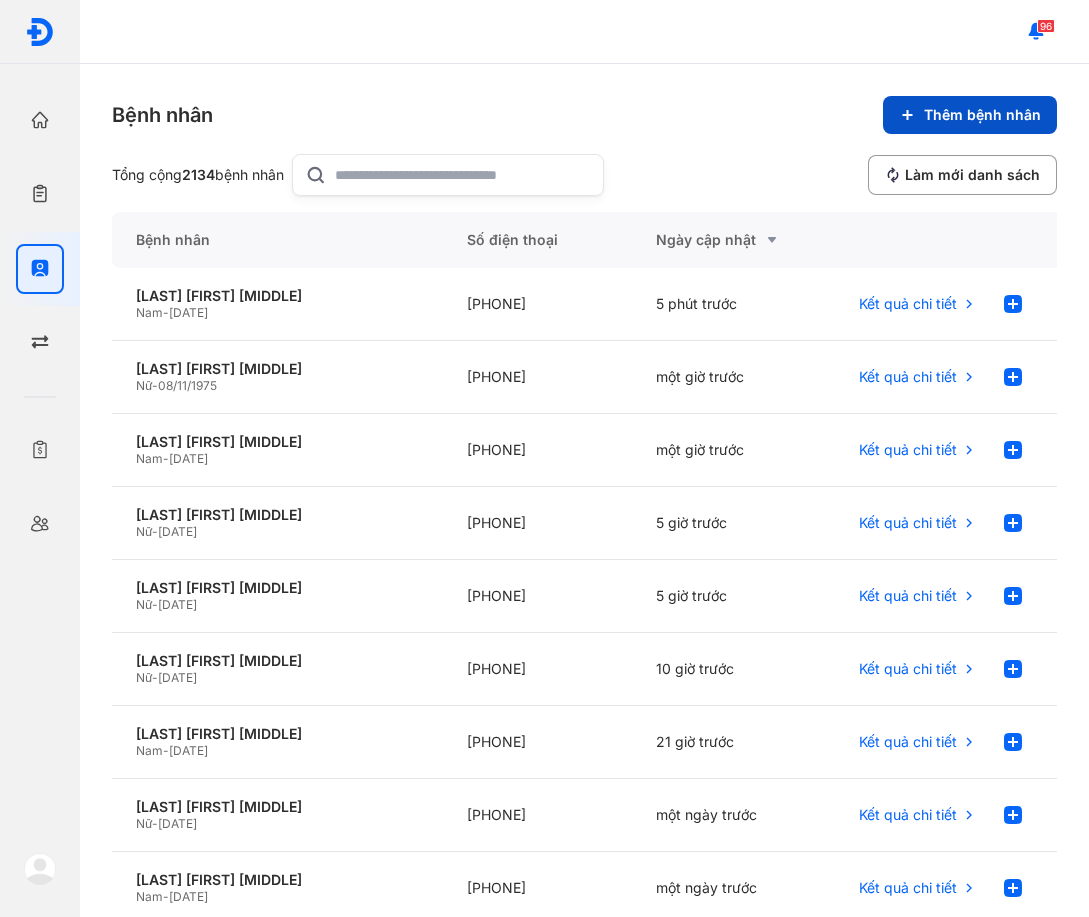 click on "Thêm bệnh nhân" 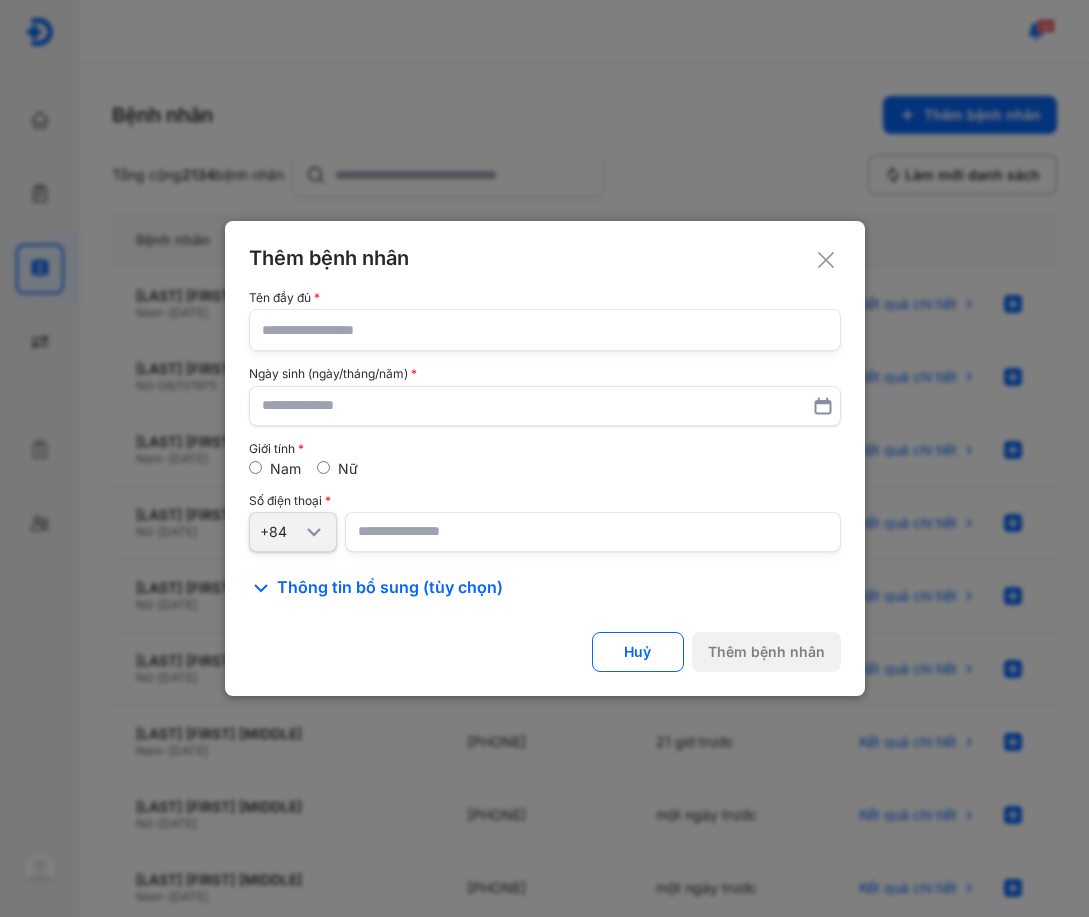 drag, startPoint x: 467, startPoint y: 316, endPoint x: 459, endPoint y: 330, distance: 16.124516 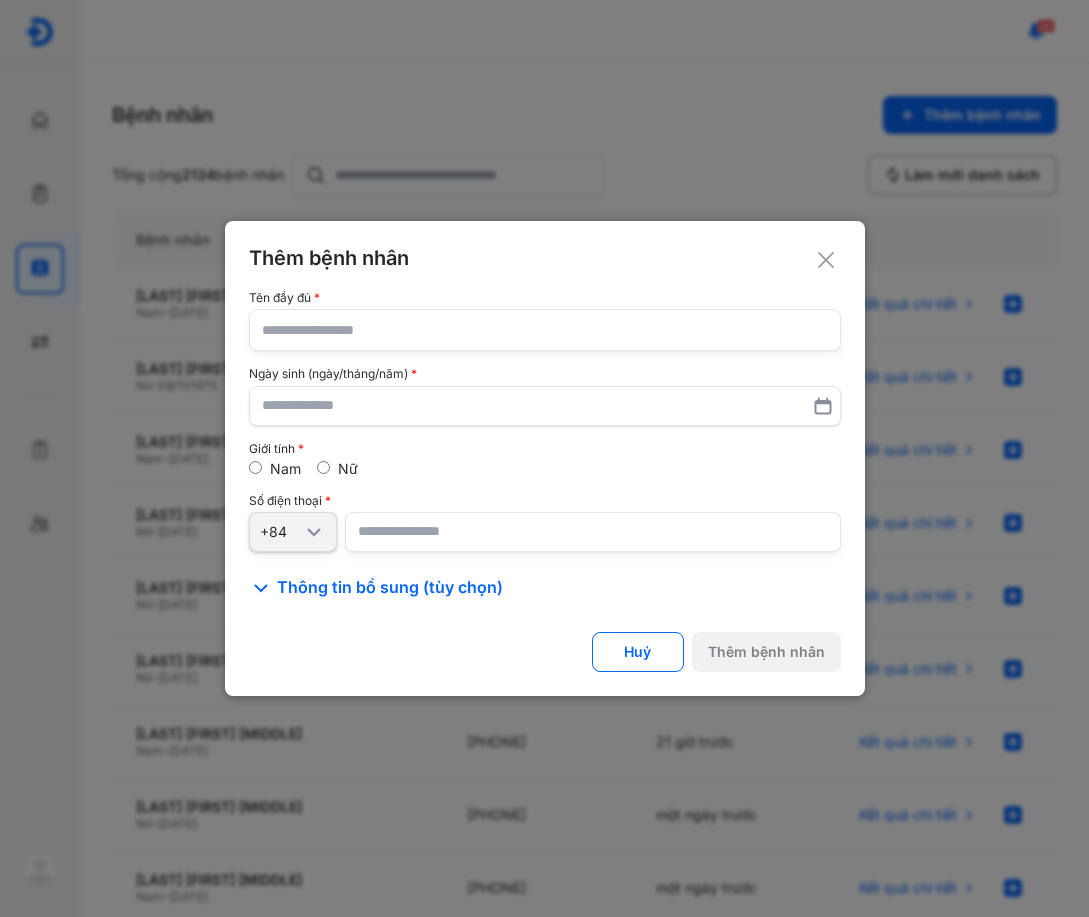 click 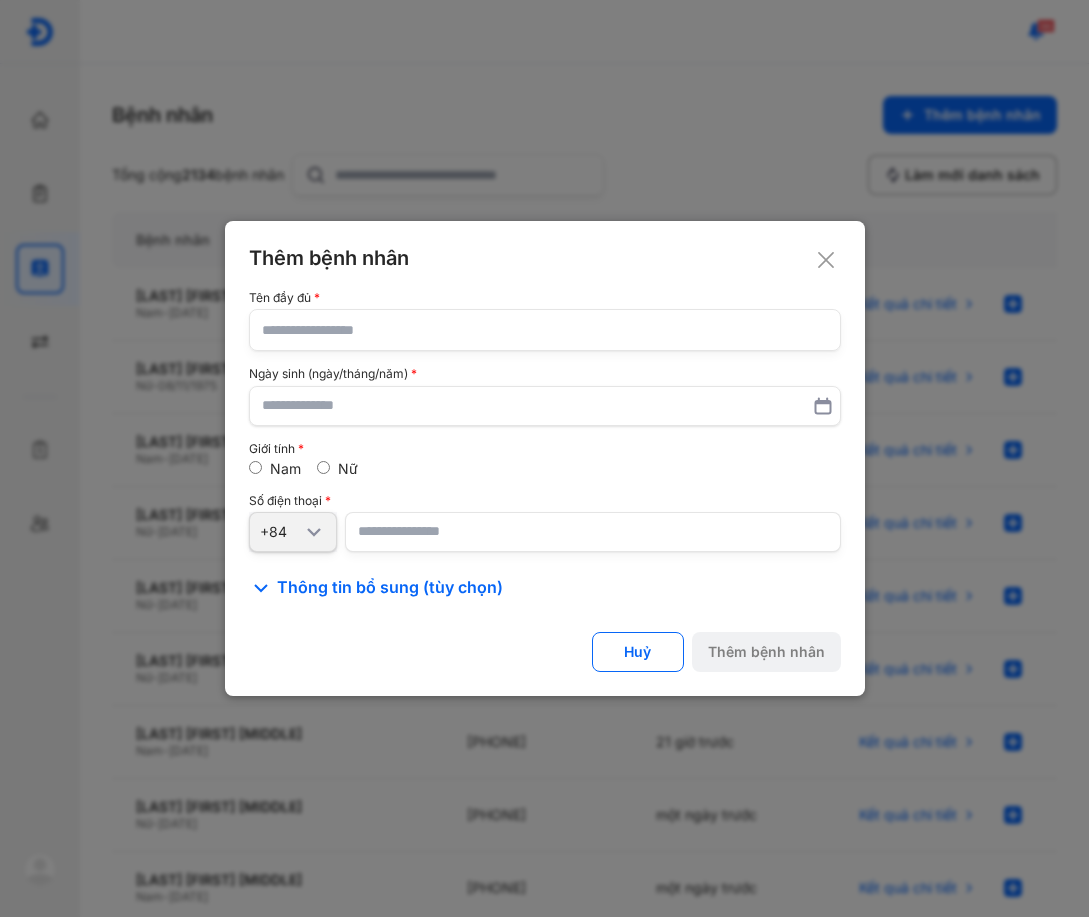 paste on "**********" 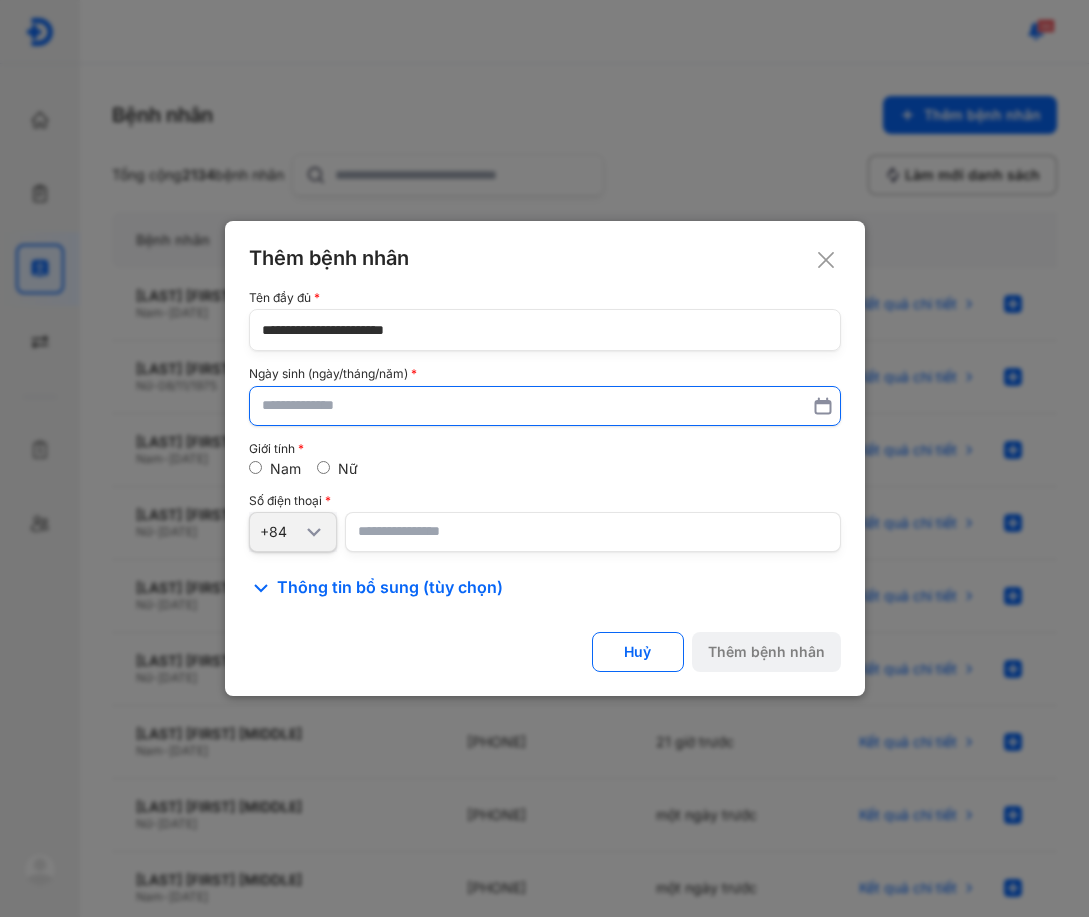 type on "**********" 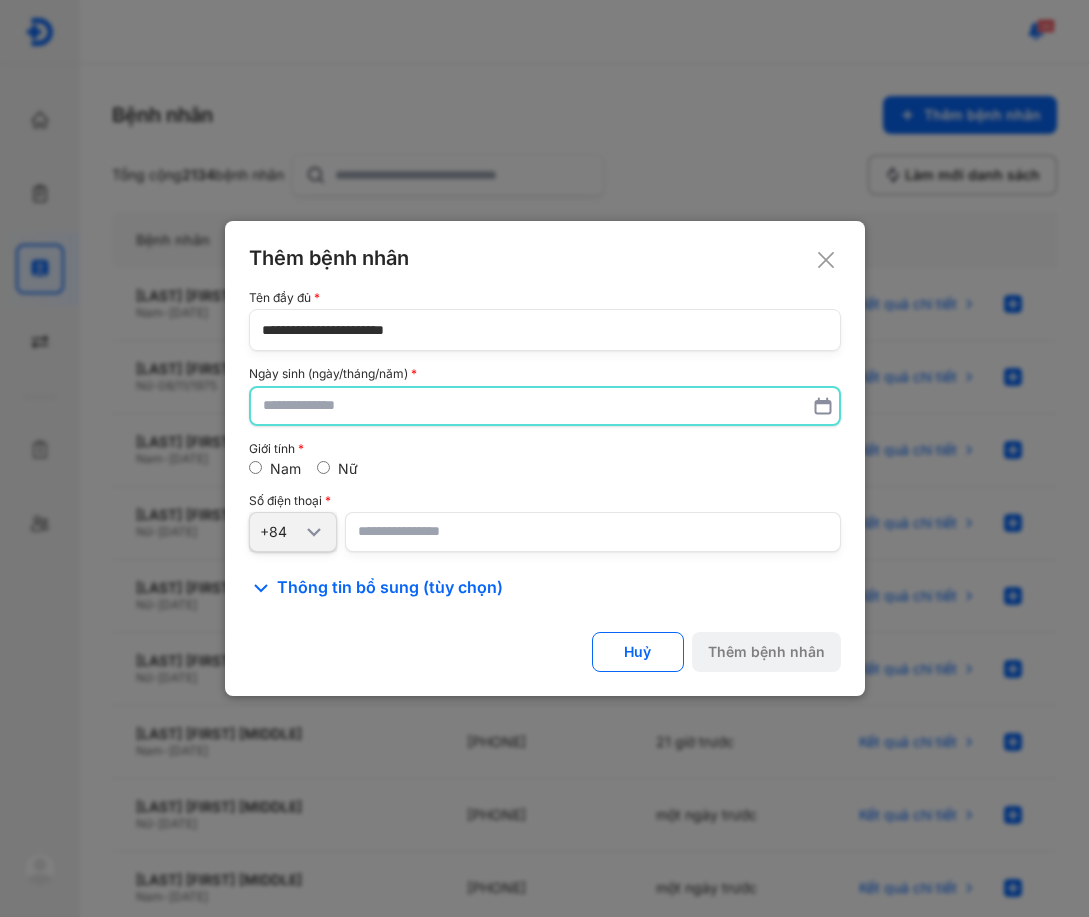 click at bounding box center (545, 406) 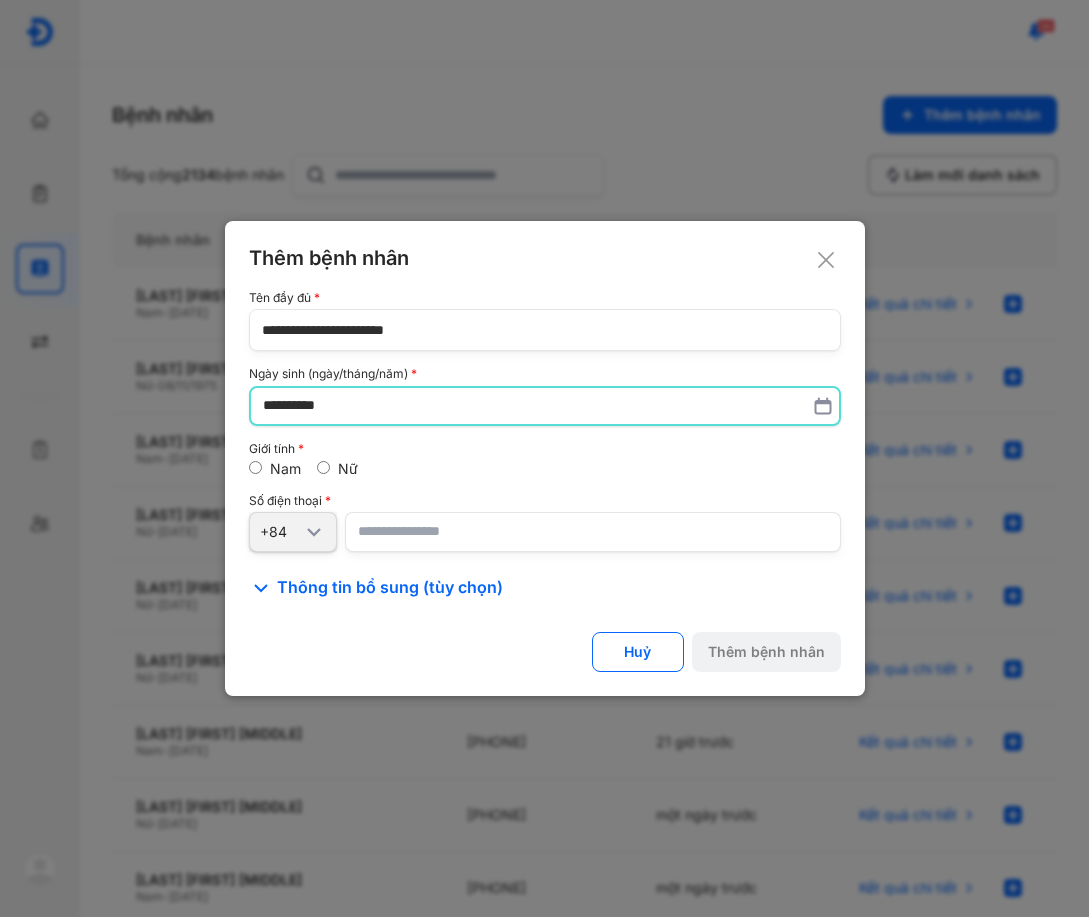 type on "**********" 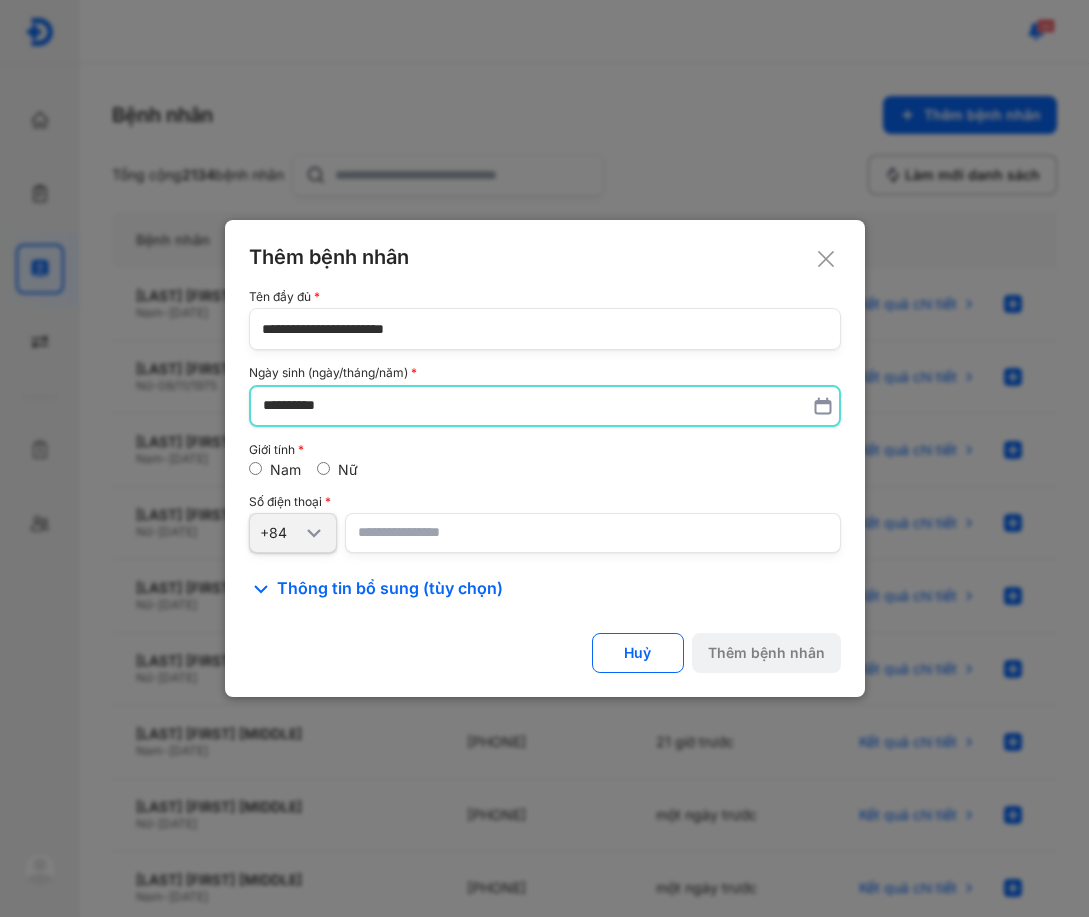 click at bounding box center [593, 533] 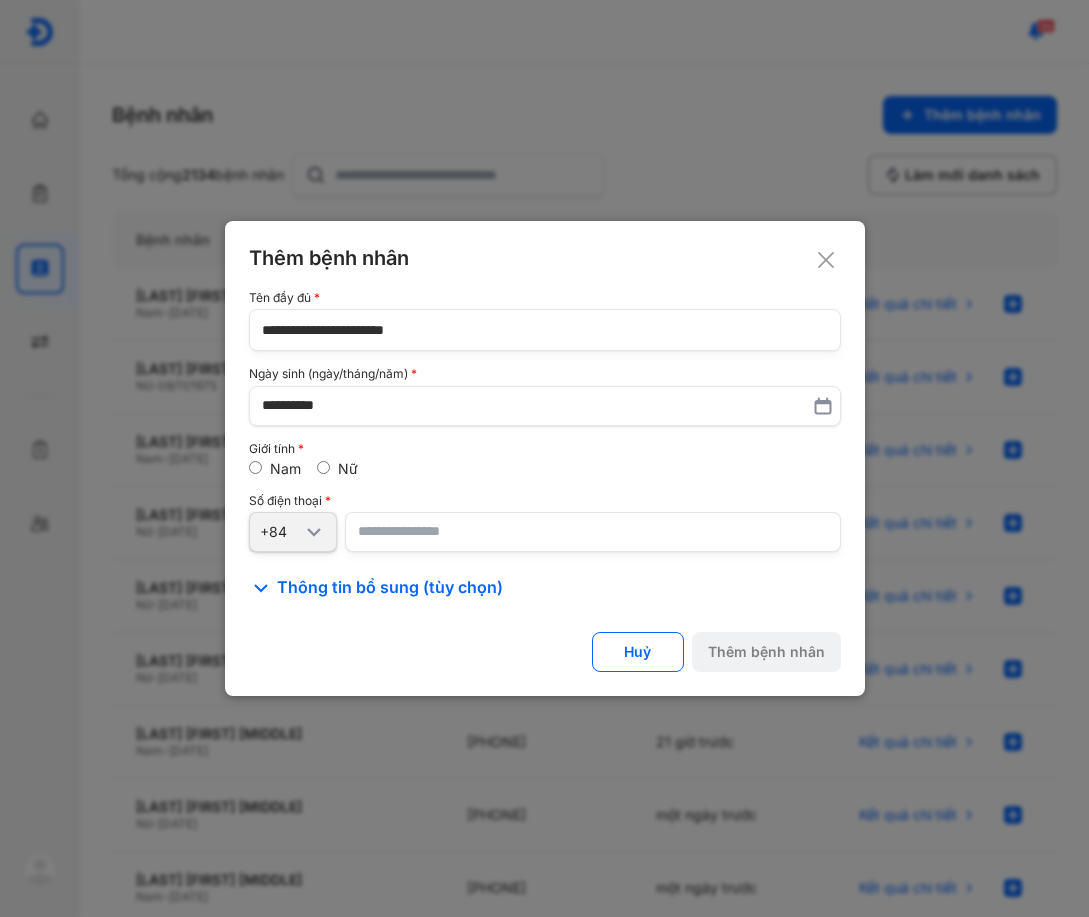 click at bounding box center (593, 532) 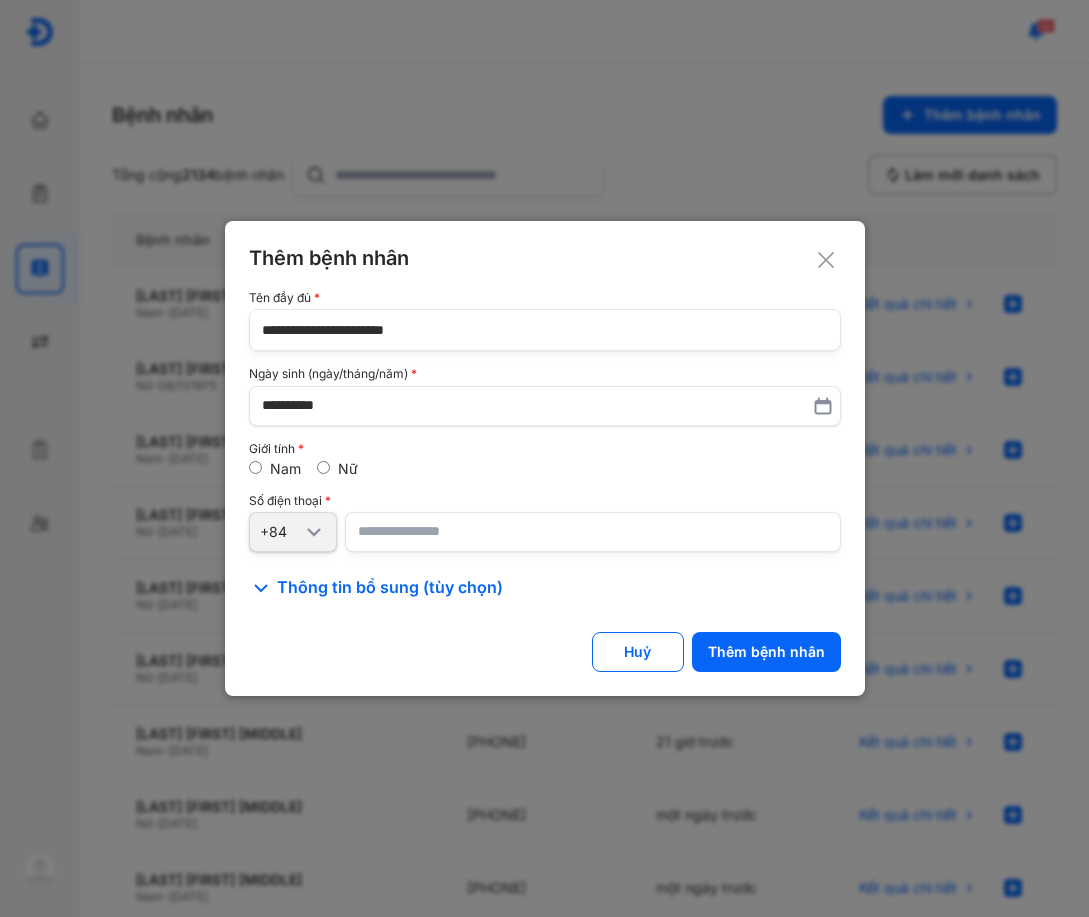 type on "**********" 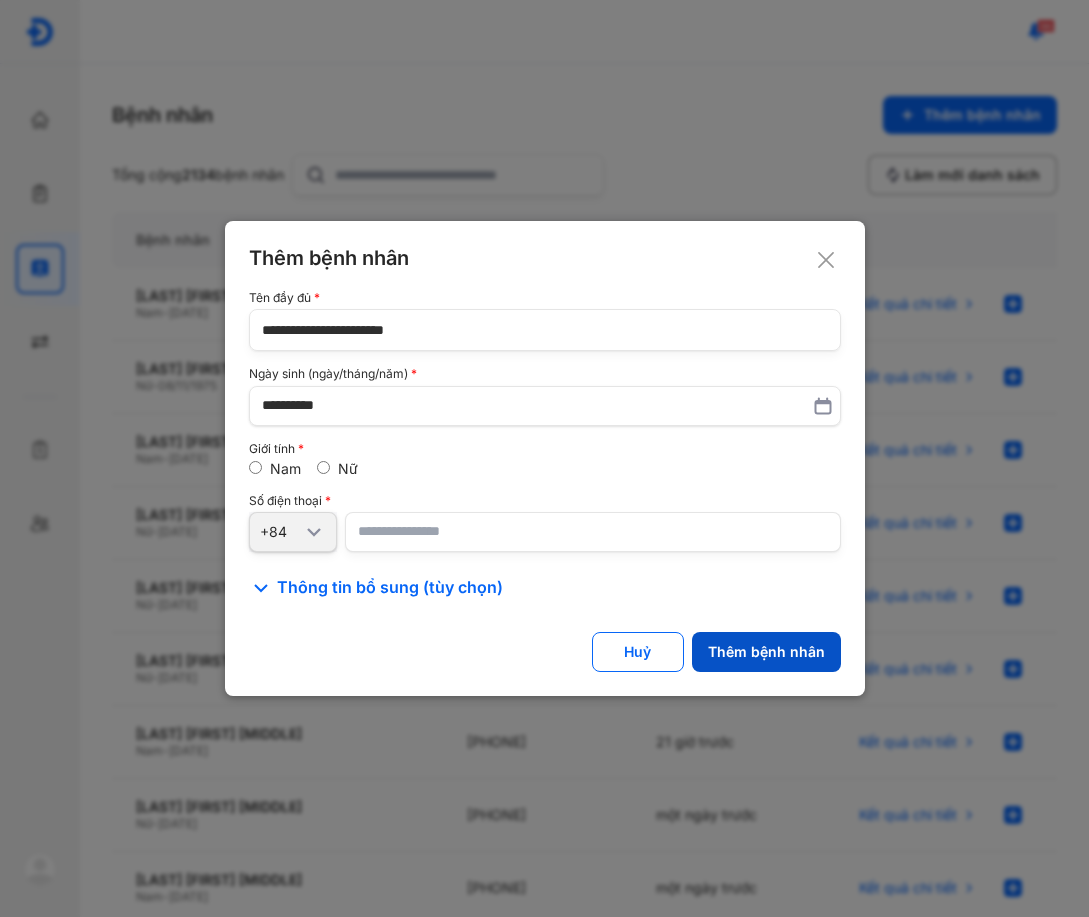 click on "Thêm bệnh nhân" 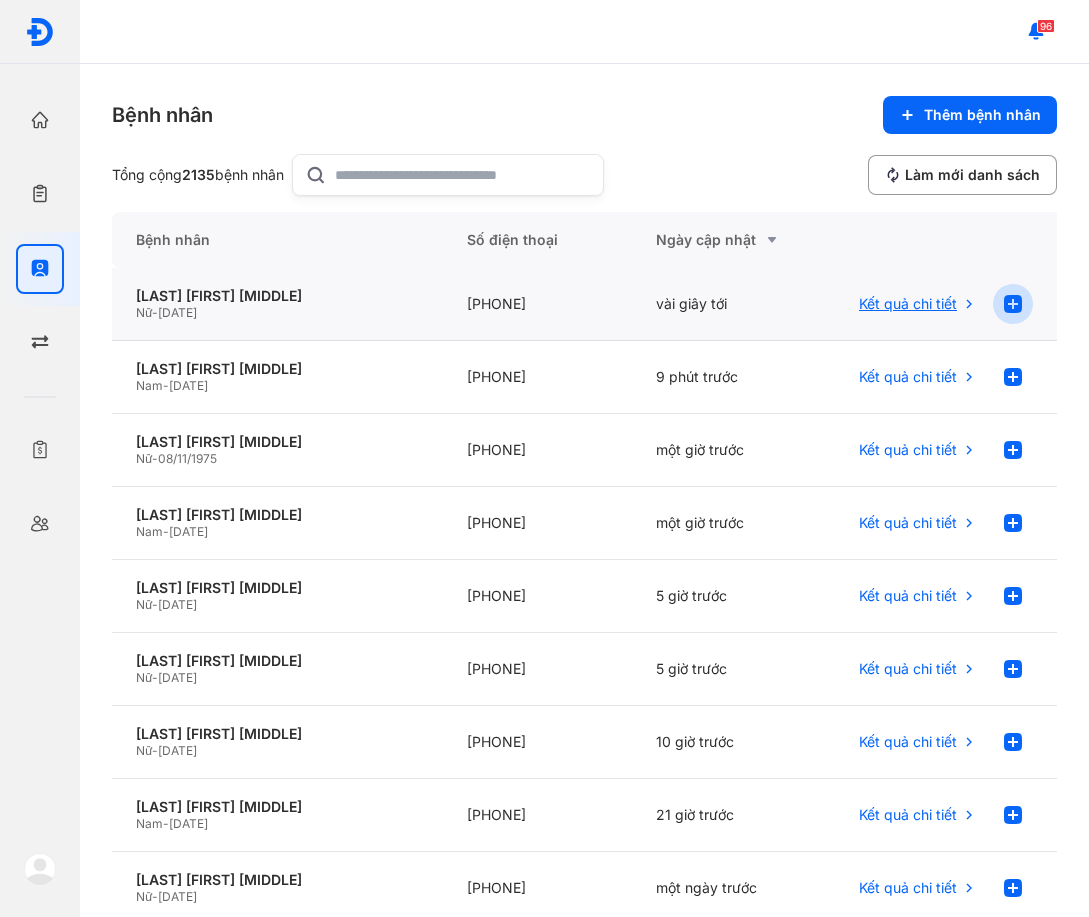 click 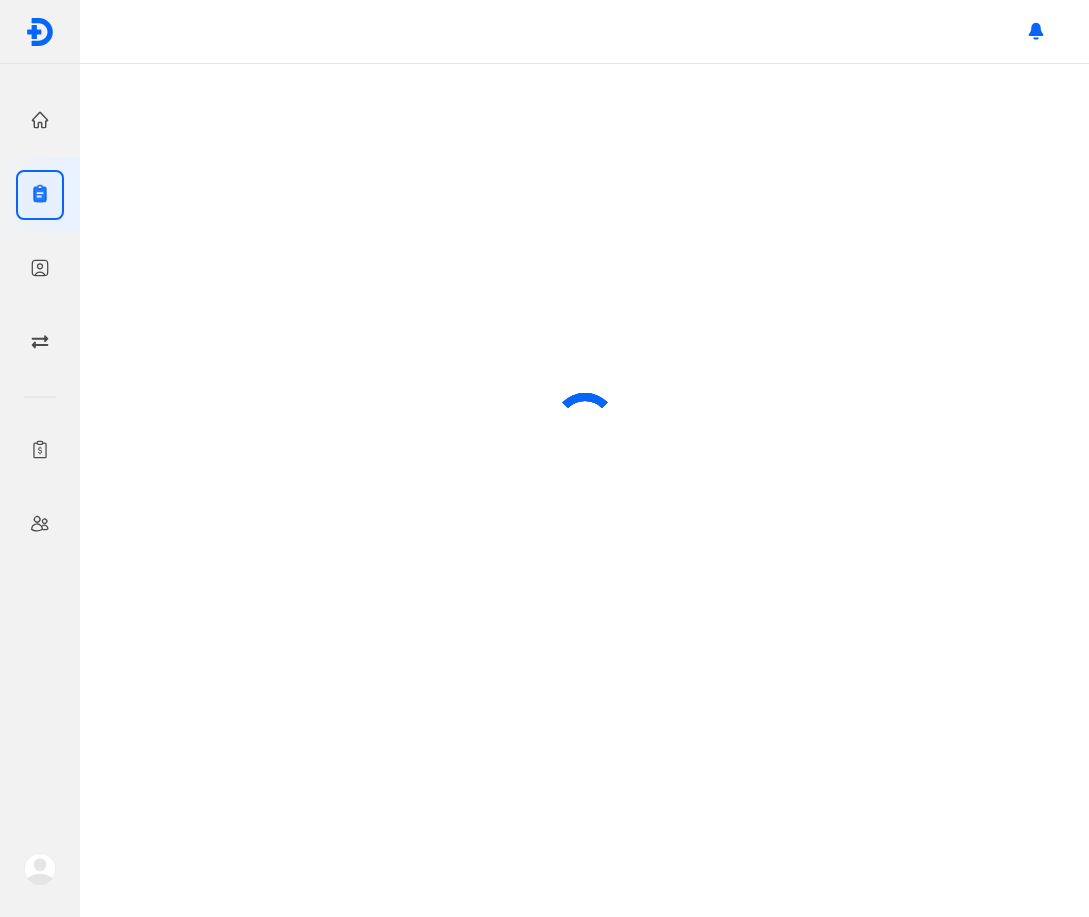 scroll, scrollTop: 0, scrollLeft: 0, axis: both 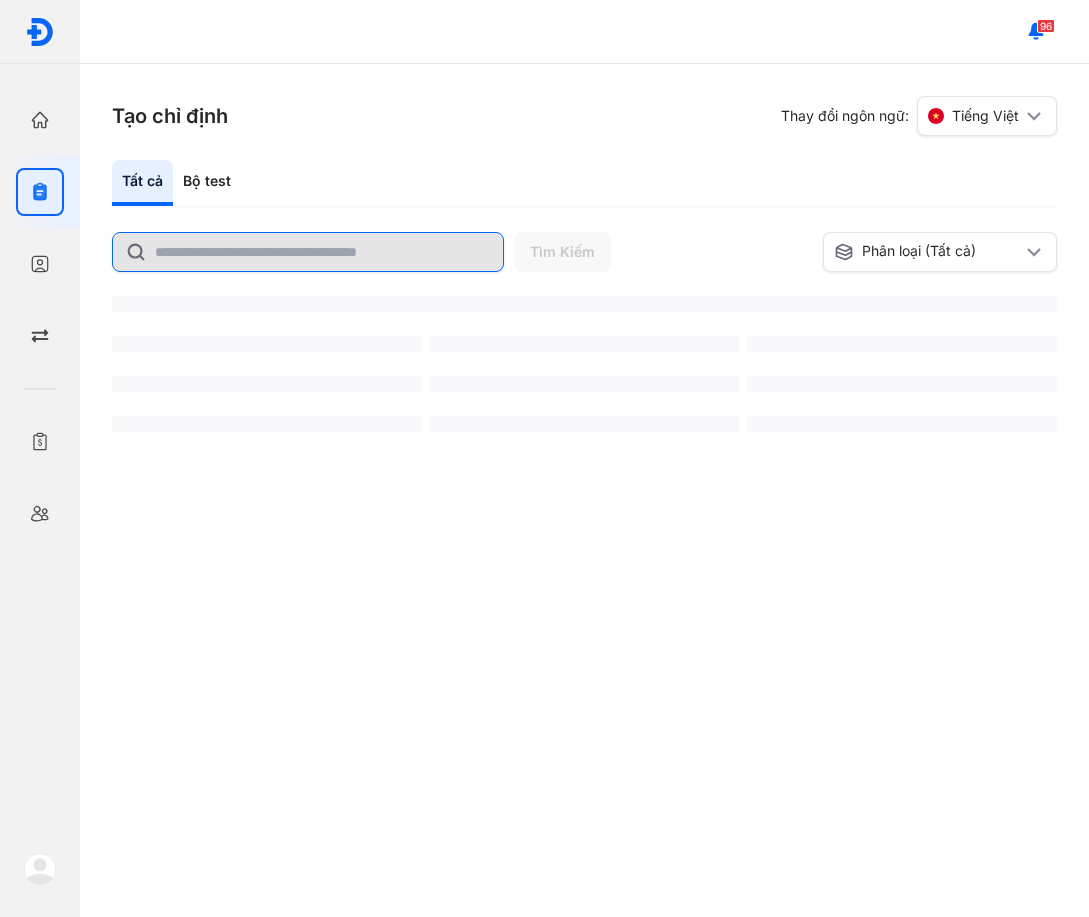 click 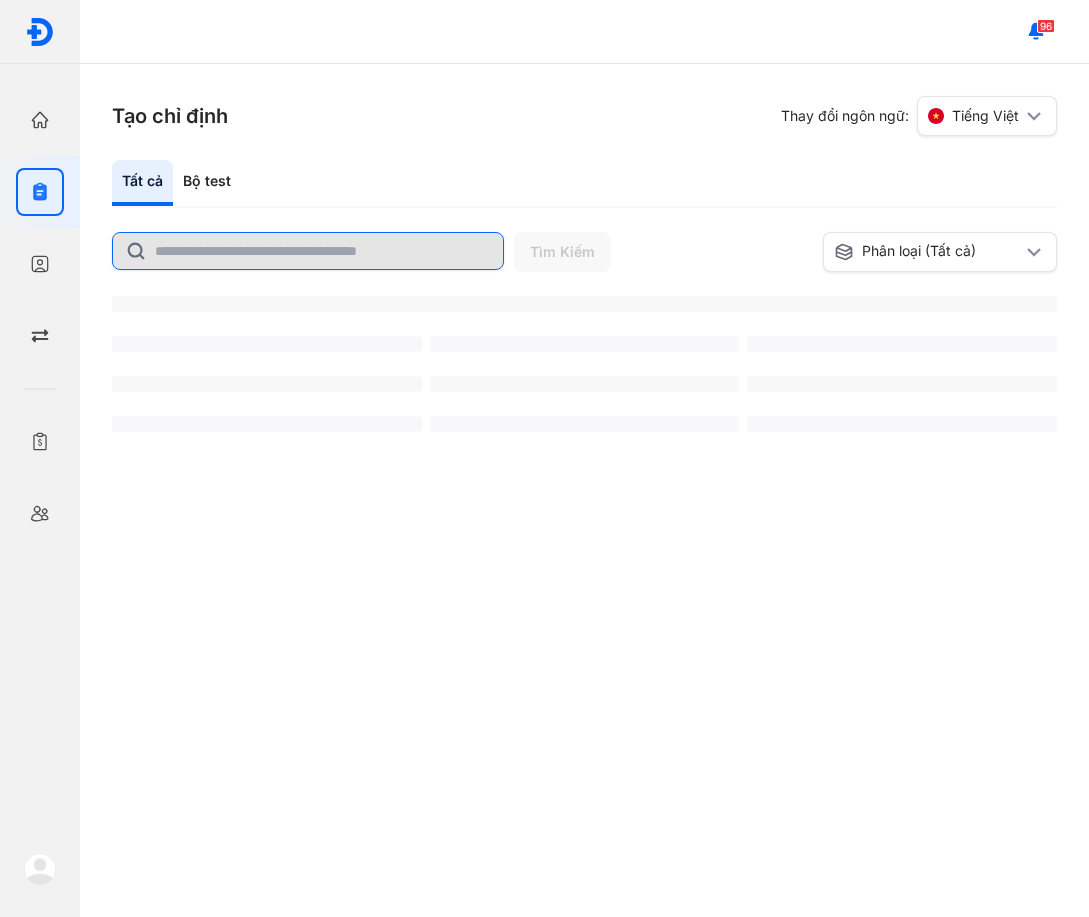 click 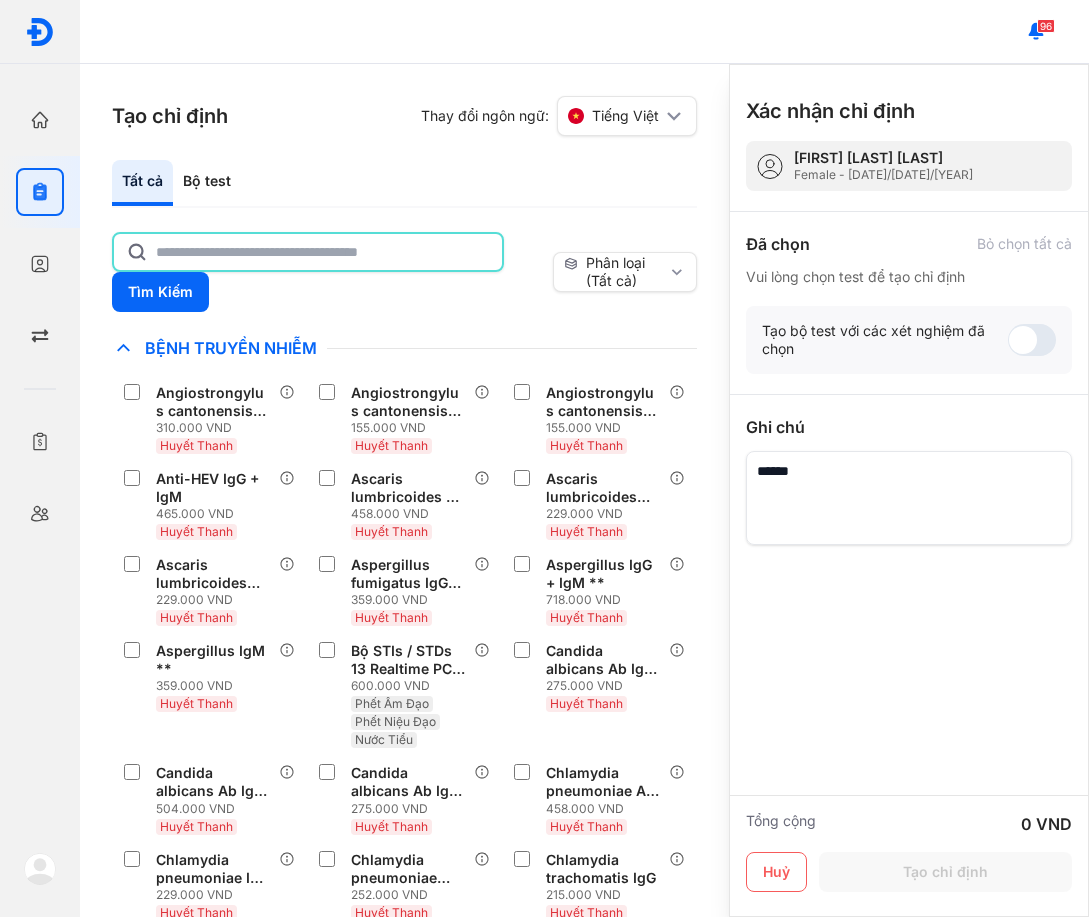 click 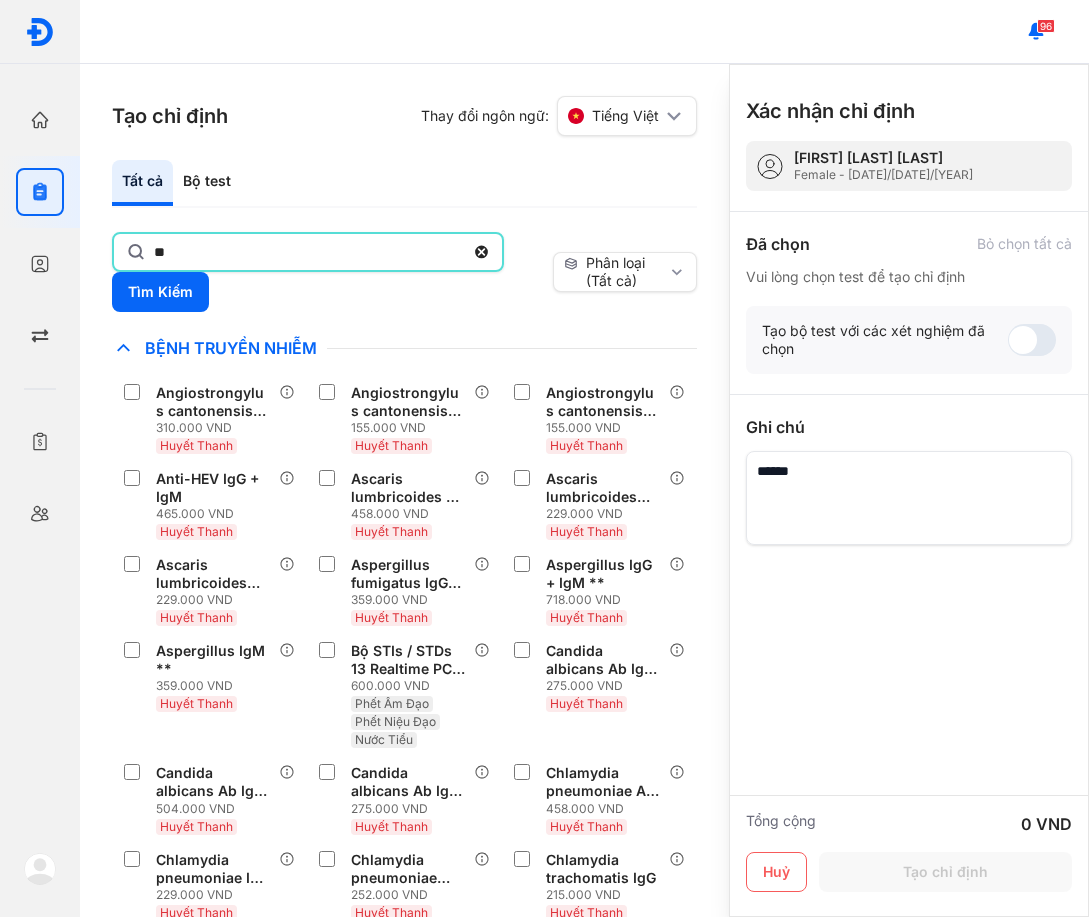 type on "**" 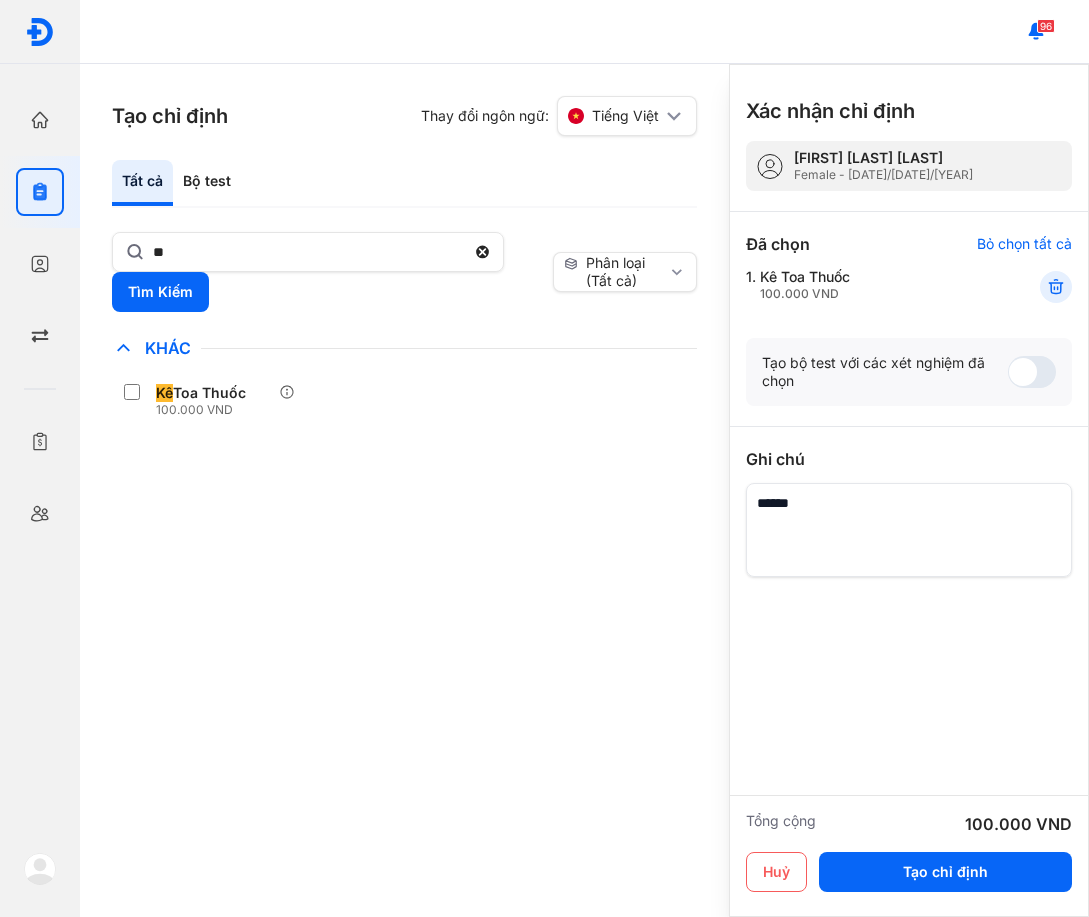 drag, startPoint x: 343, startPoint y: 594, endPoint x: 746, endPoint y: 811, distance: 457.7095 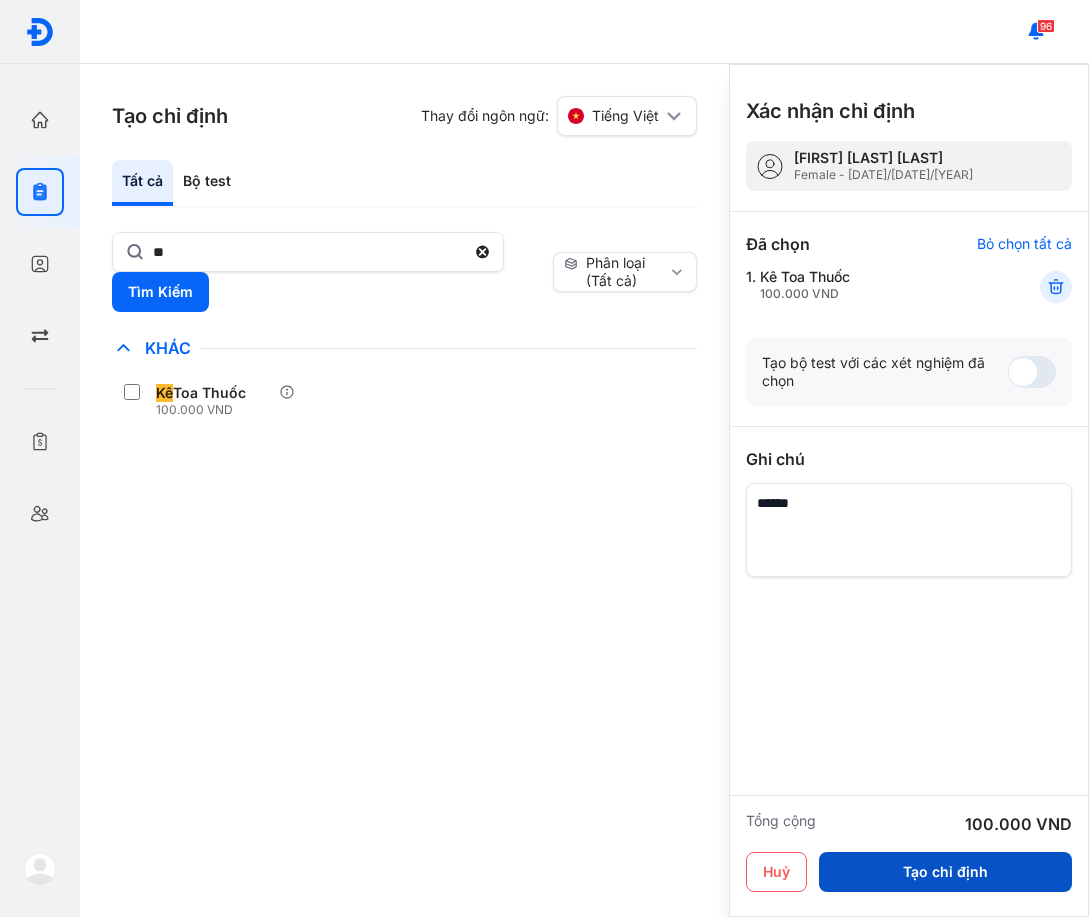 click on "Tạo chỉ định" at bounding box center [945, 872] 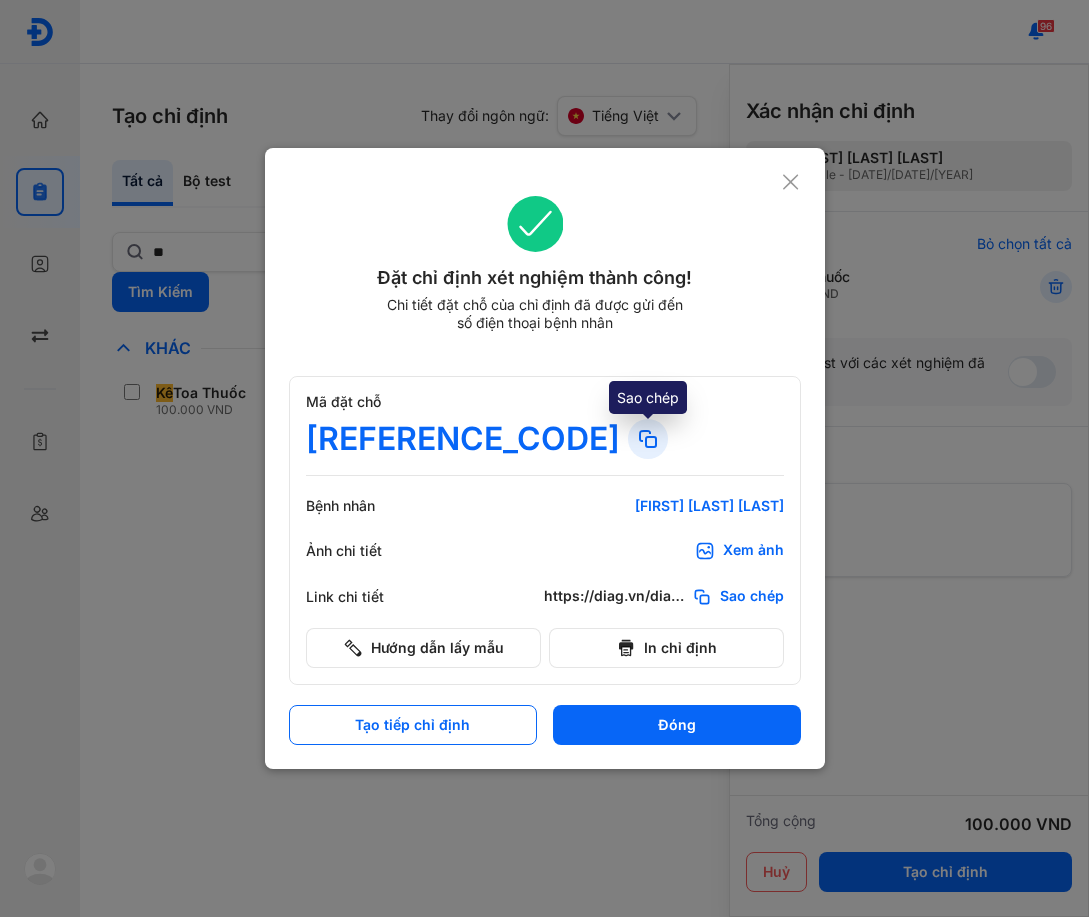 click 